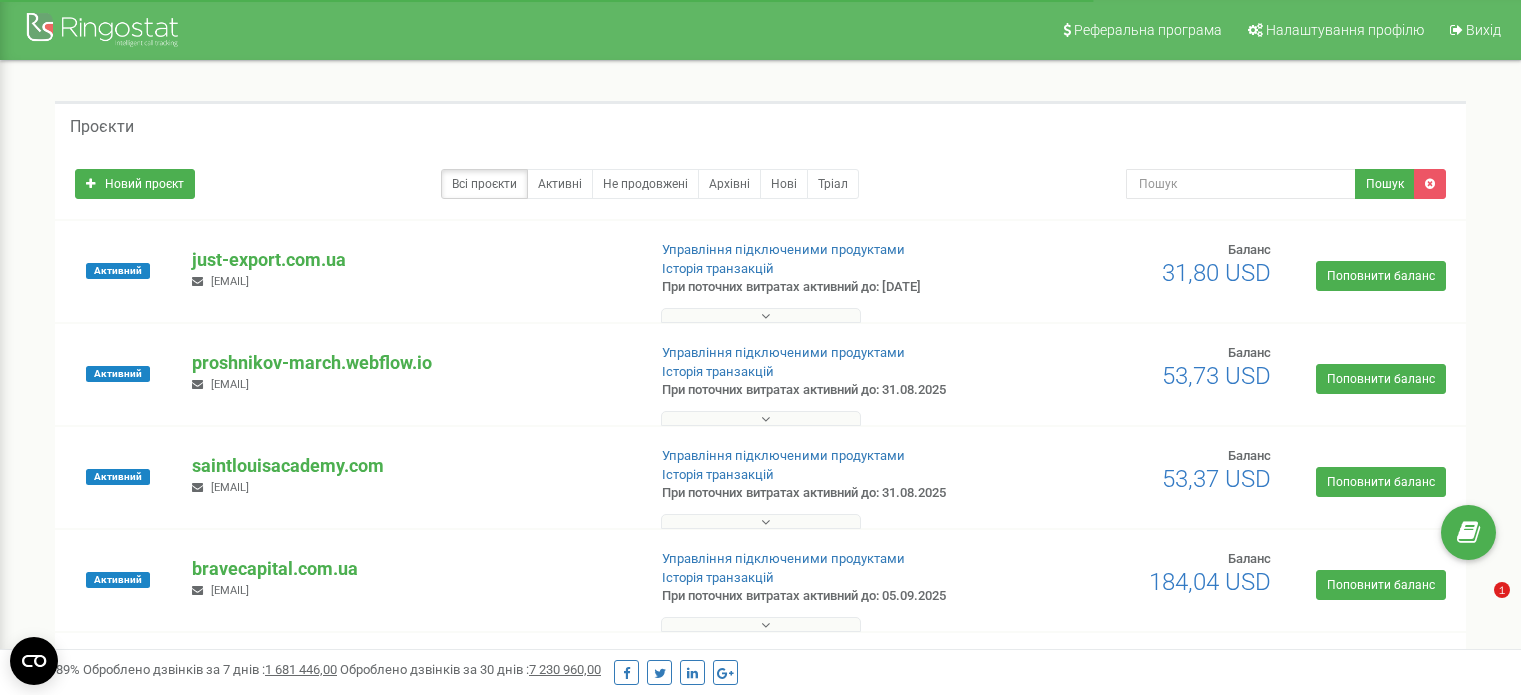 scroll, scrollTop: 600, scrollLeft: 0, axis: vertical 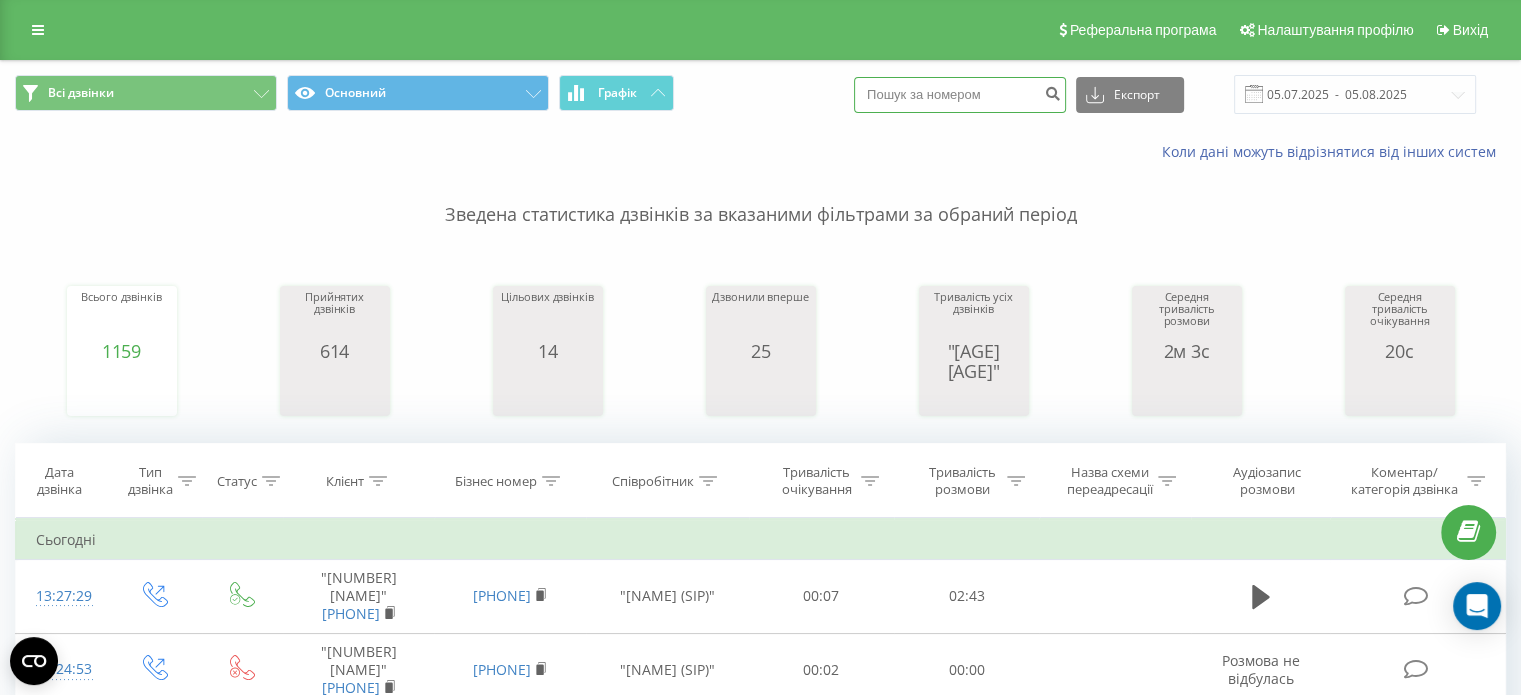 click at bounding box center [960, 95] 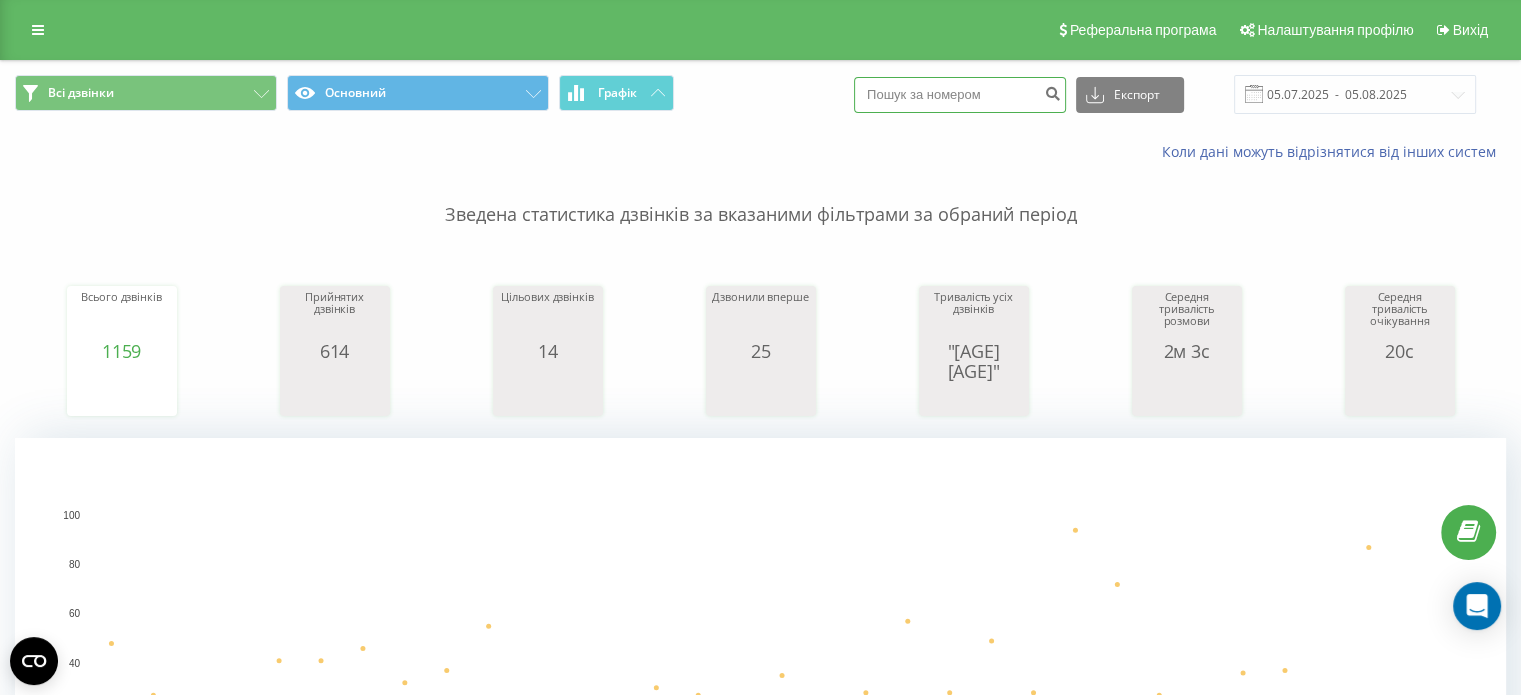 paste on "+380634902329" 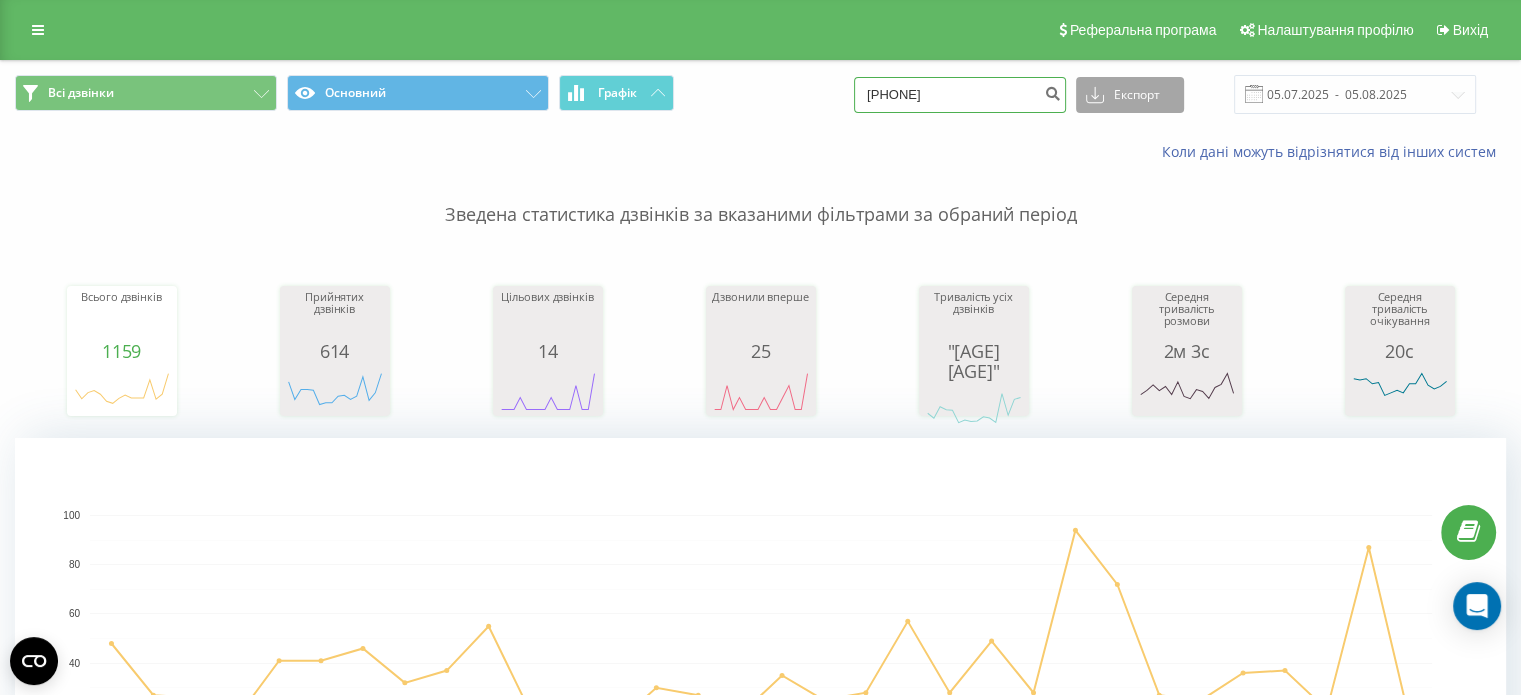 type on "+380634902329" 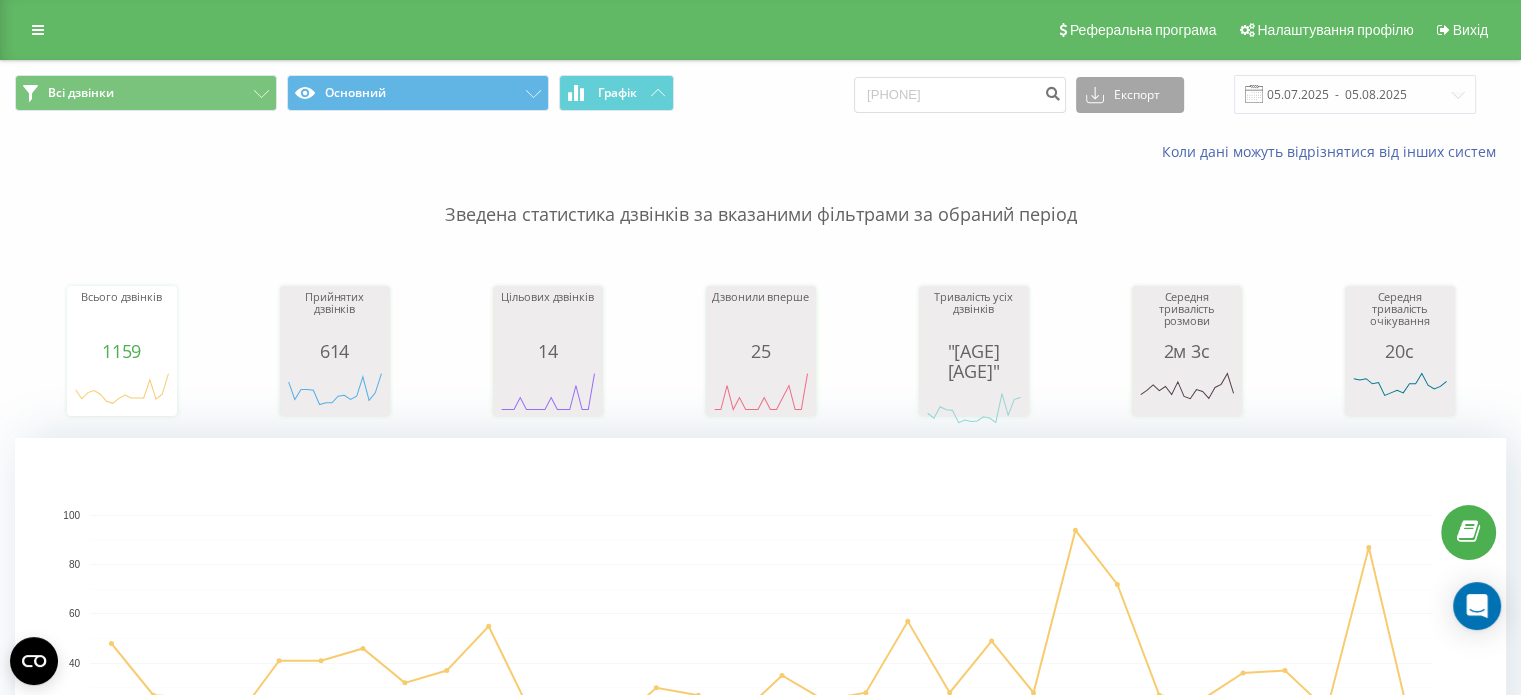 click on "Експорт" at bounding box center (1130, 95) 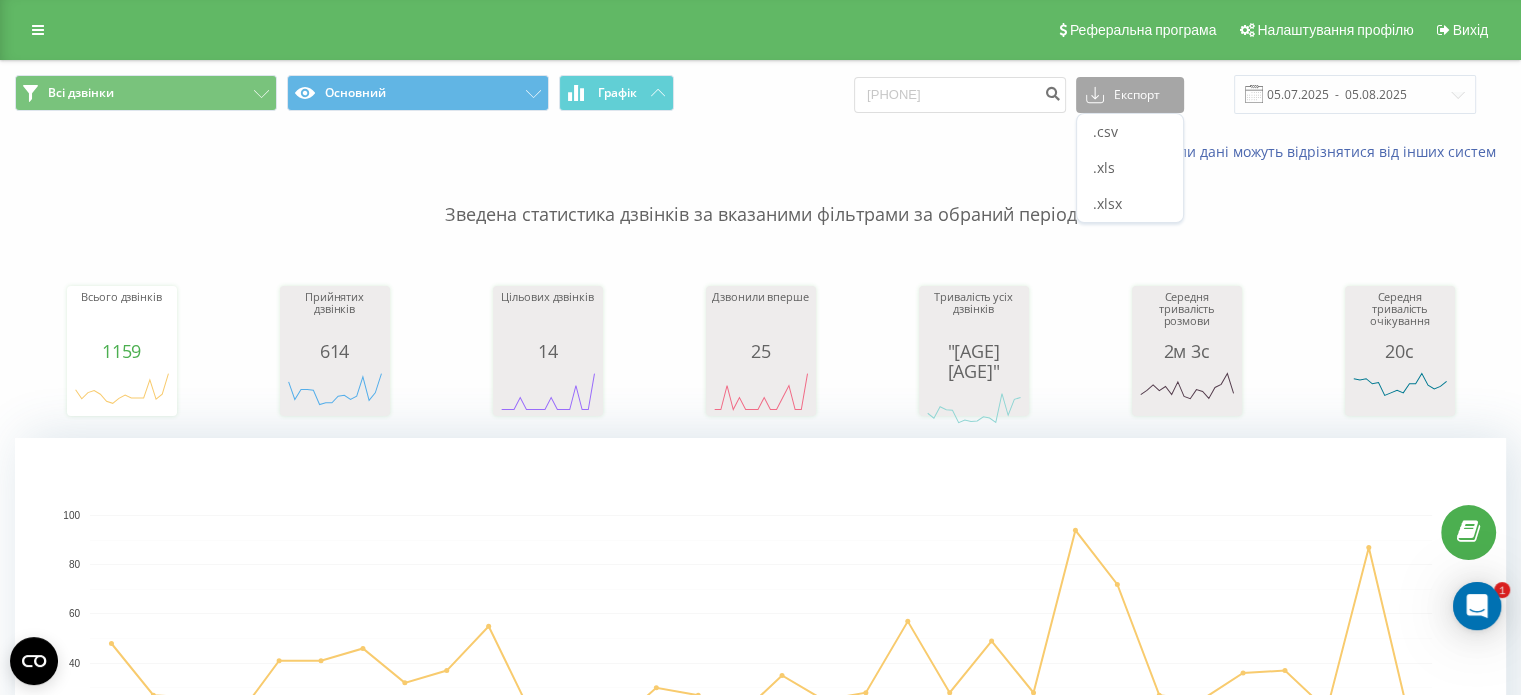 scroll, scrollTop: 0, scrollLeft: 0, axis: both 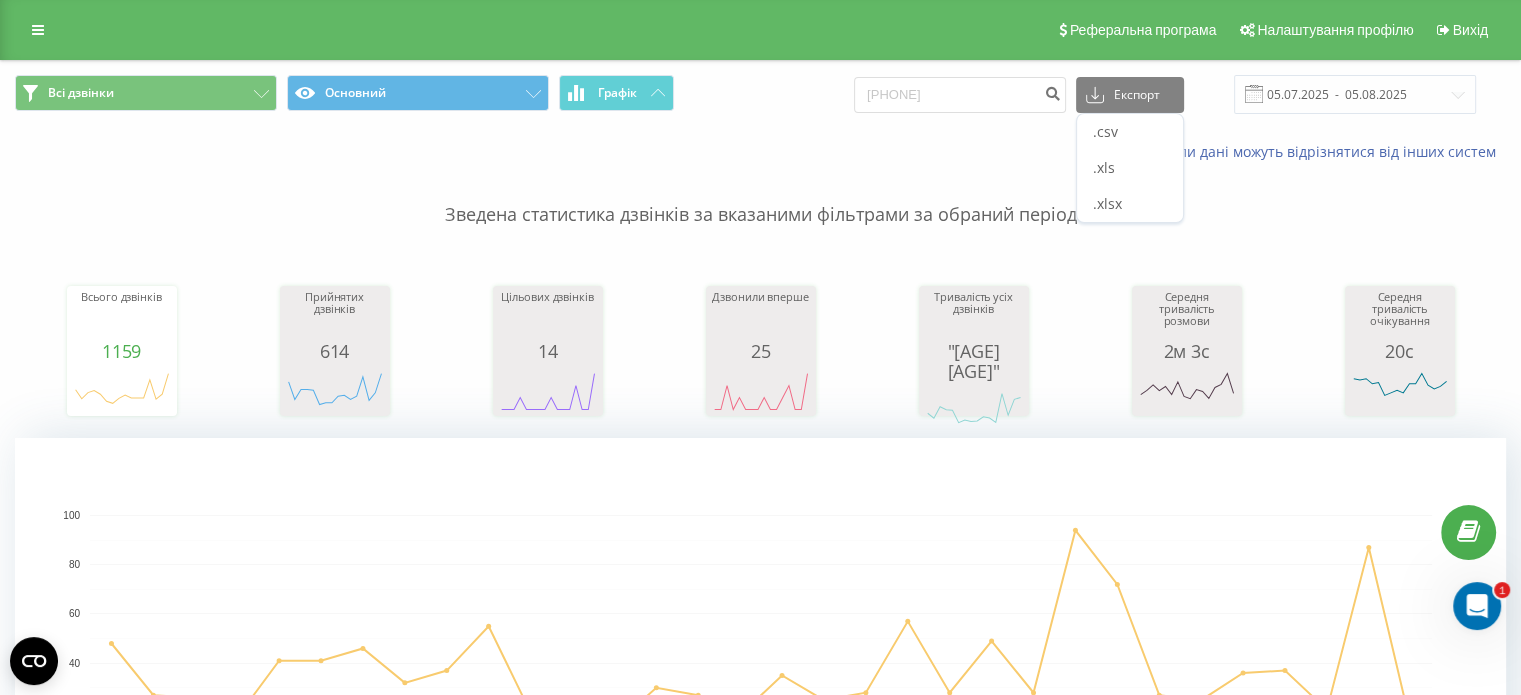 click on "Всі дзвінки Основний Графік +380634902329 Експорт .csv .xls .xlsx 05.07.2025  -  05.08.2025" at bounding box center [760, 94] 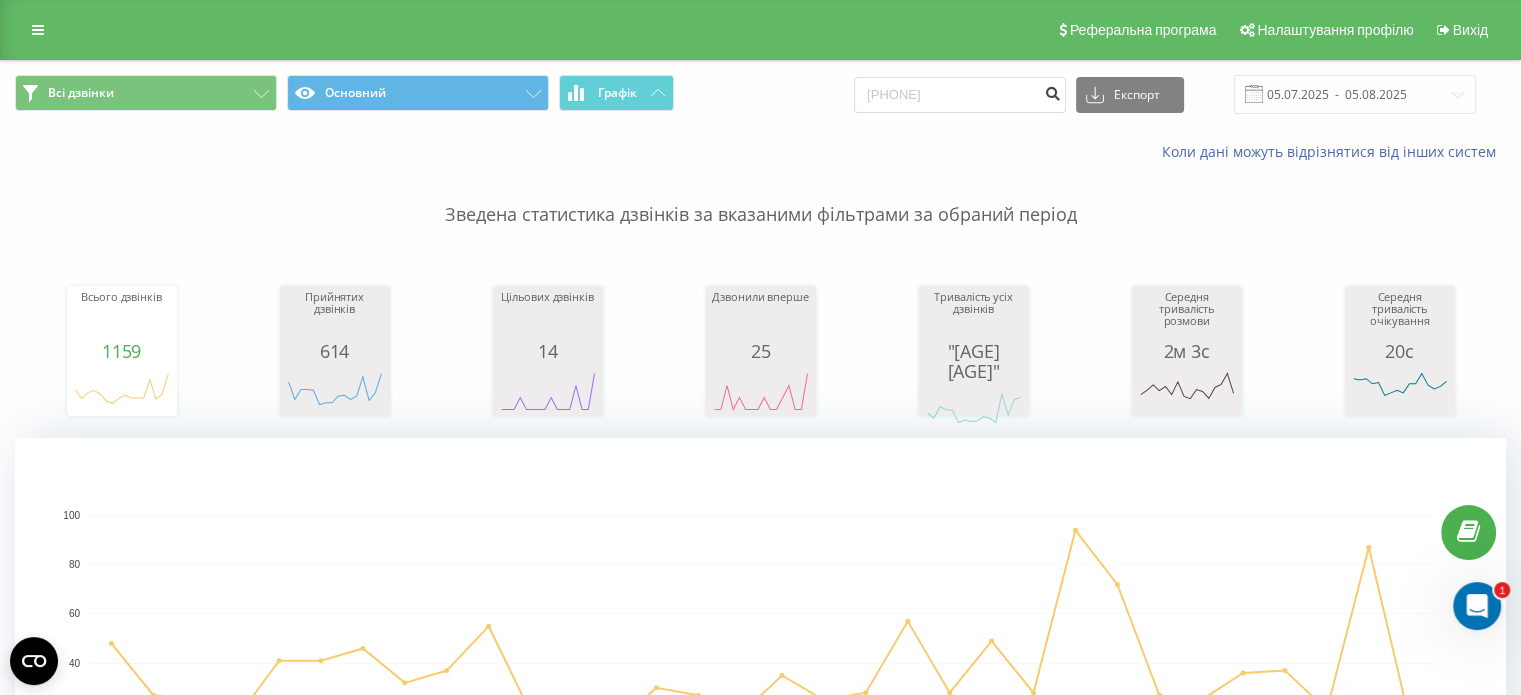 click at bounding box center [1052, 91] 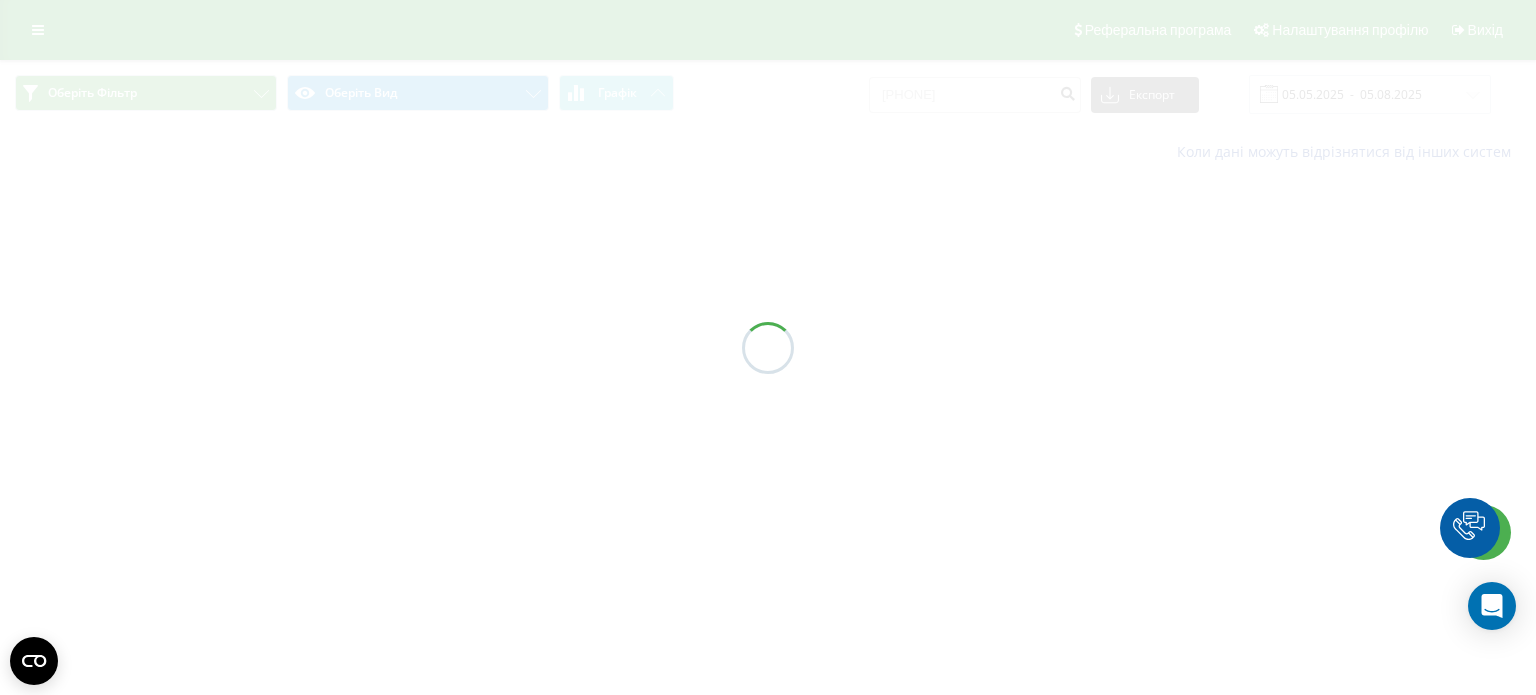 scroll, scrollTop: 0, scrollLeft: 0, axis: both 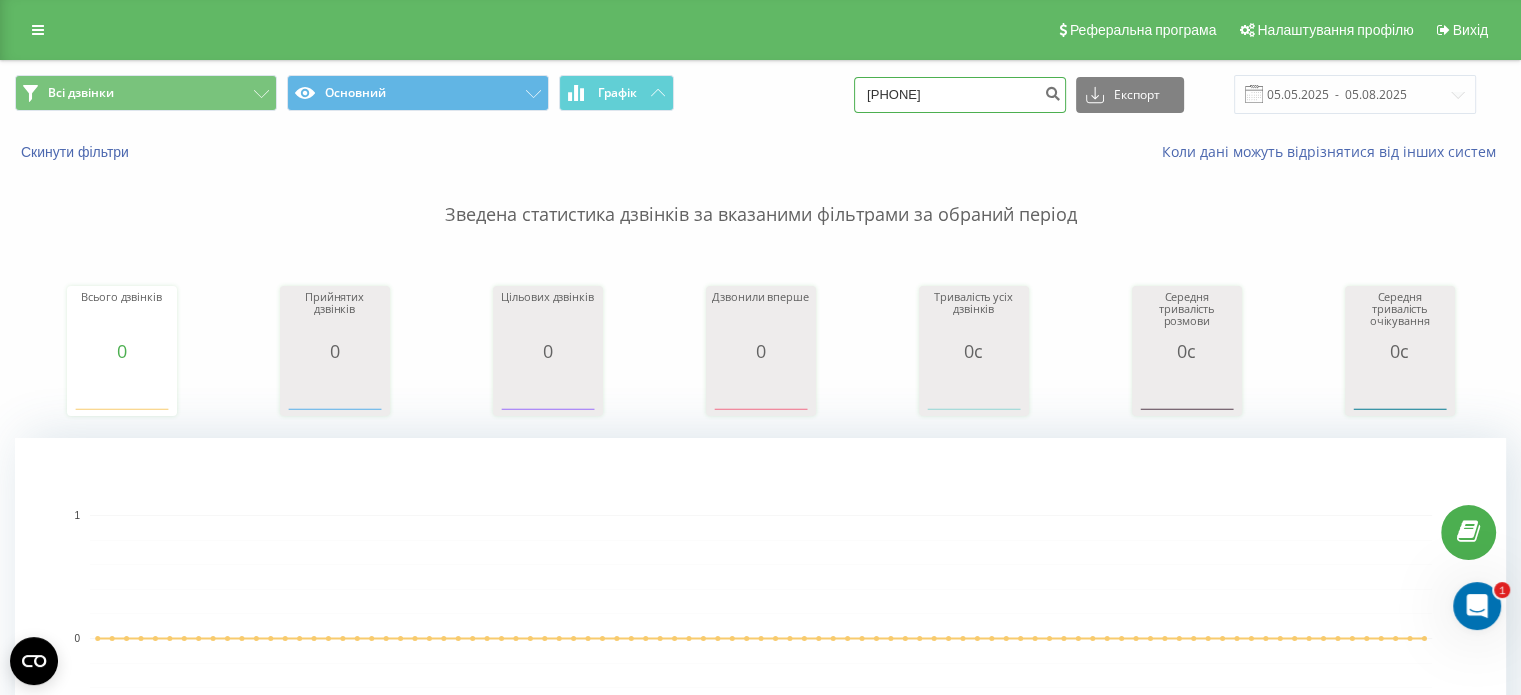 click on "[PHONE]" at bounding box center (960, 95) 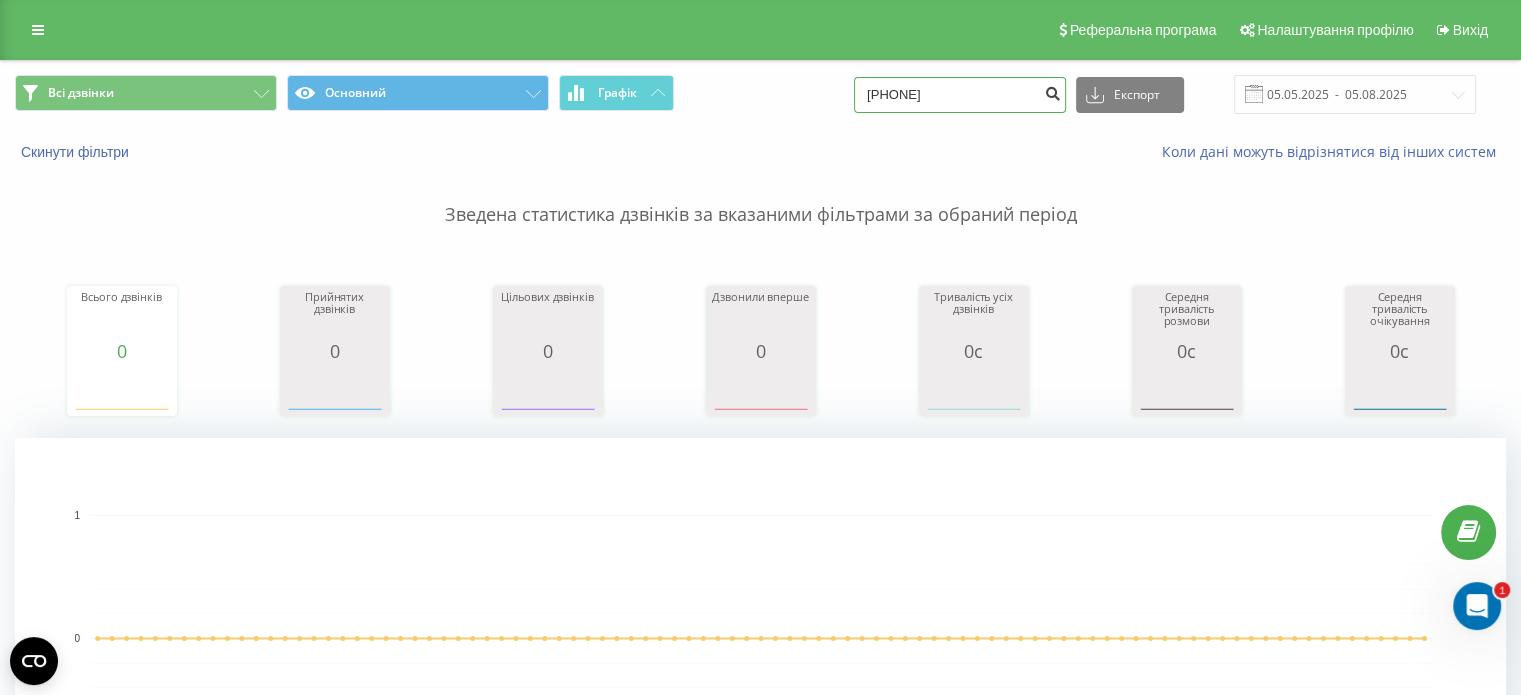 type on "[PHONE]" 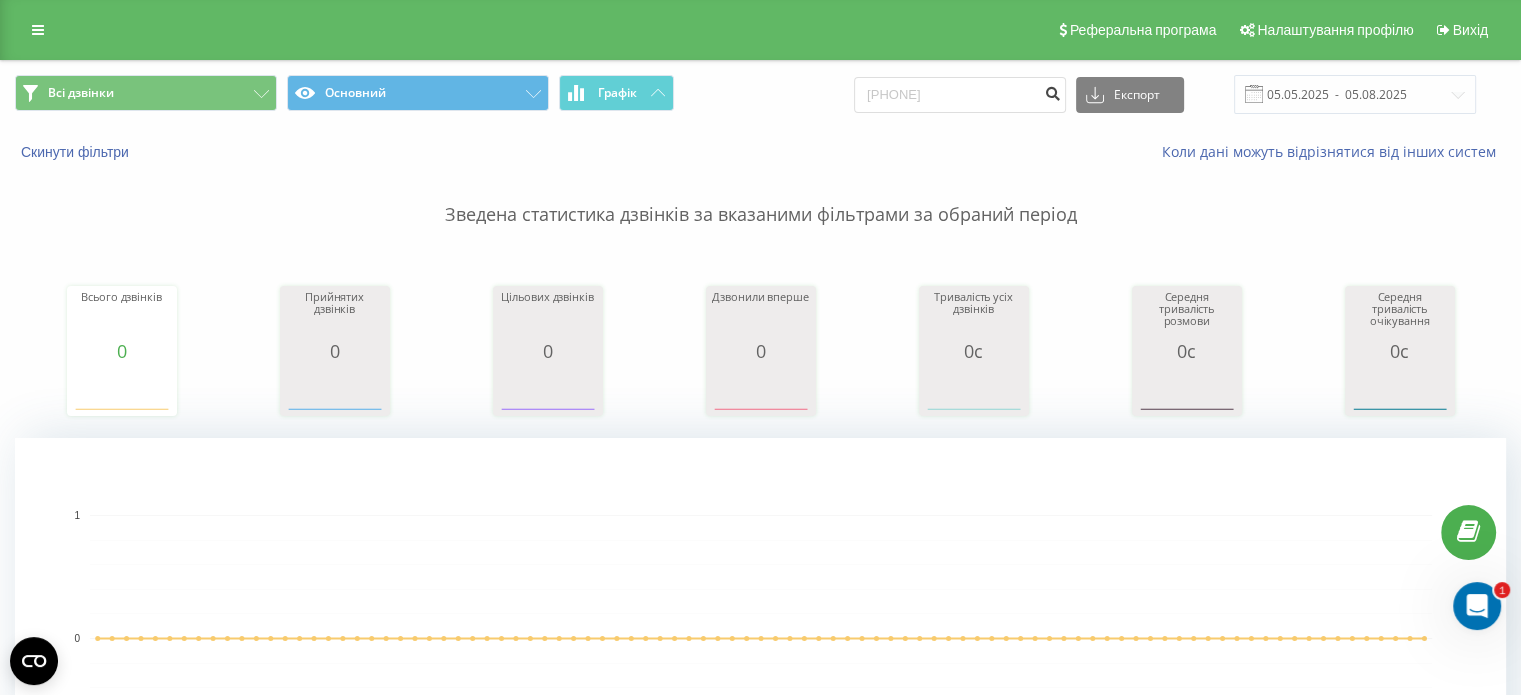click at bounding box center [1052, 95] 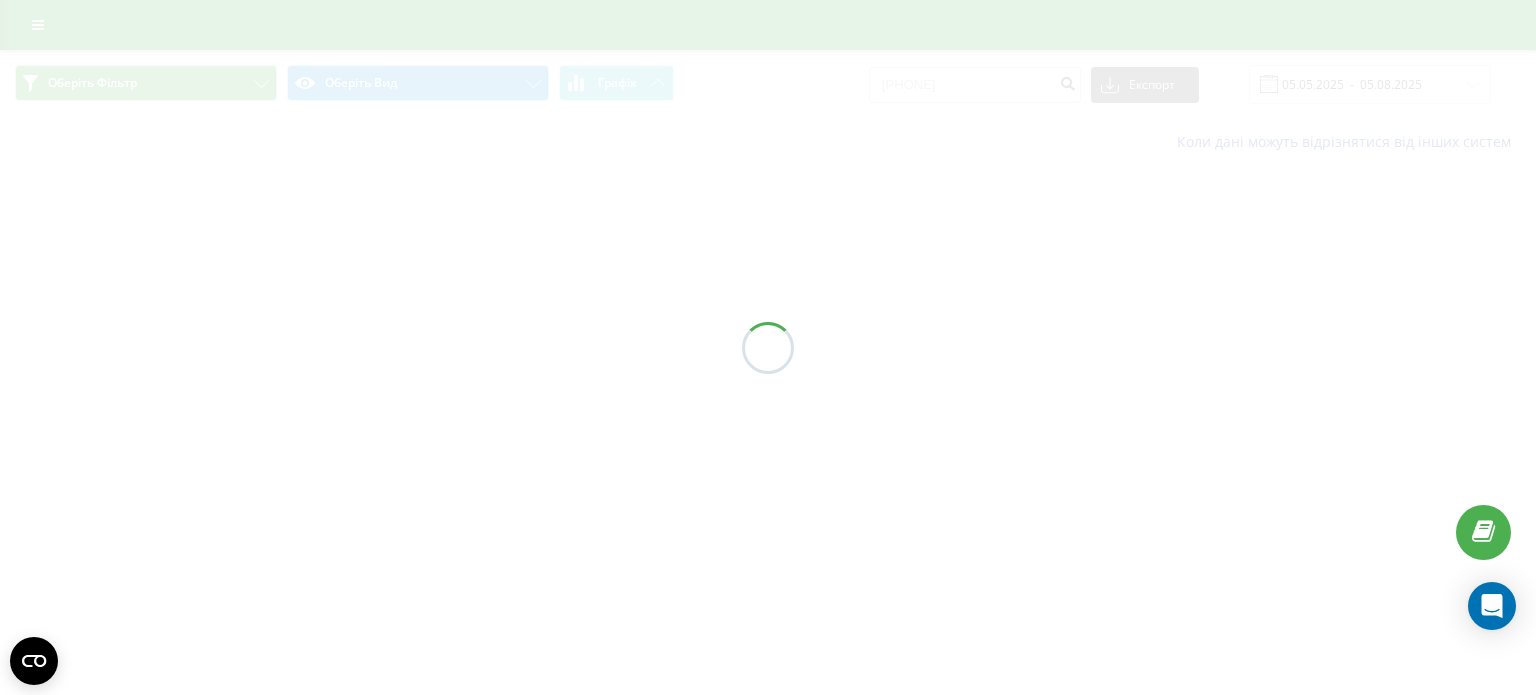 scroll, scrollTop: 0, scrollLeft: 0, axis: both 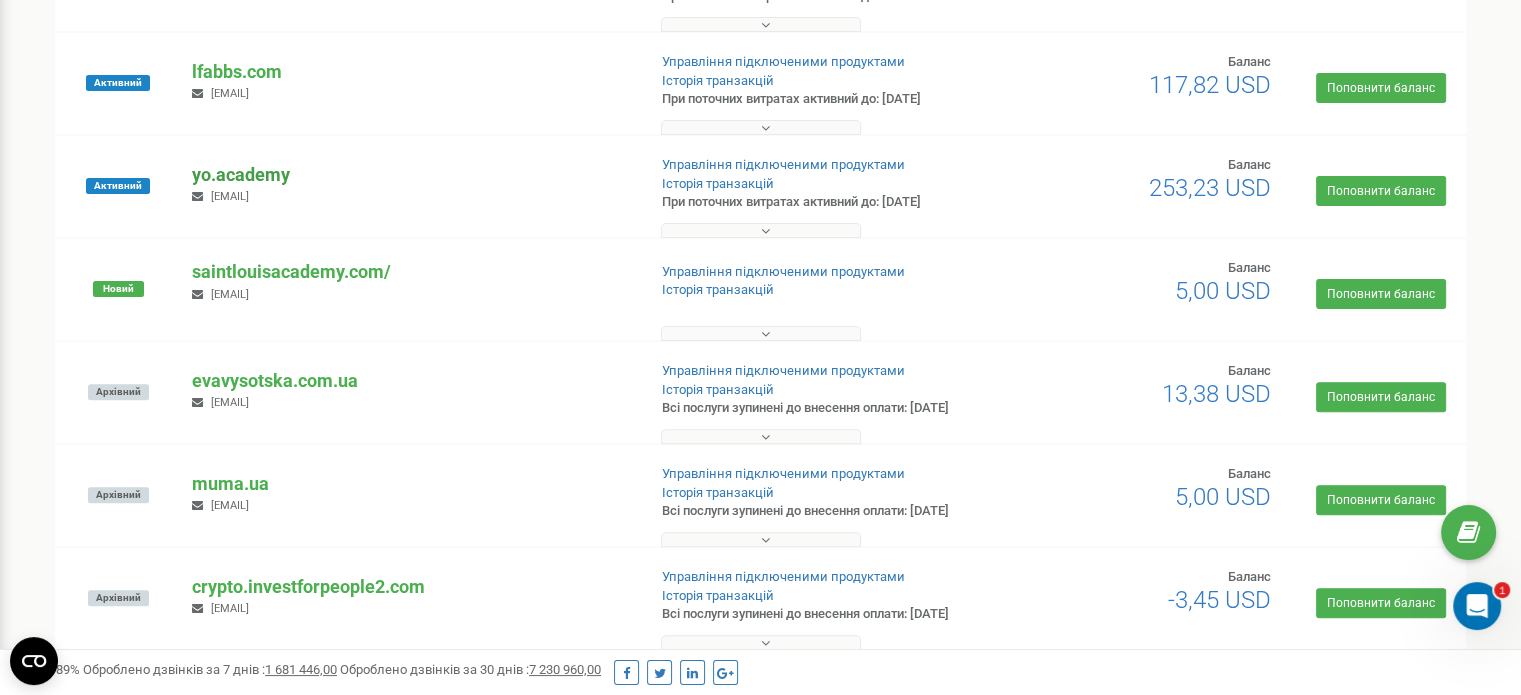 click on "yo.academy" at bounding box center [410, 175] 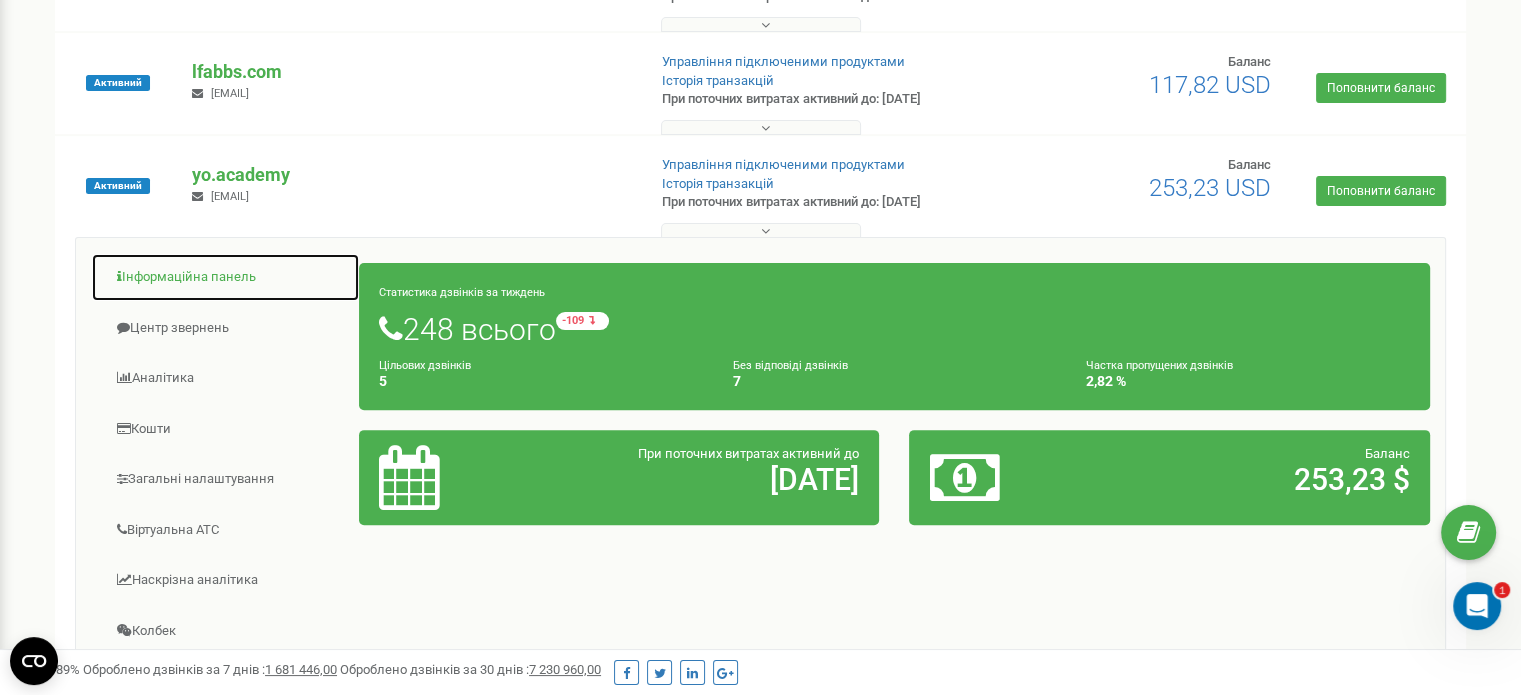 click on "Інформаційна панель" at bounding box center (225, 277) 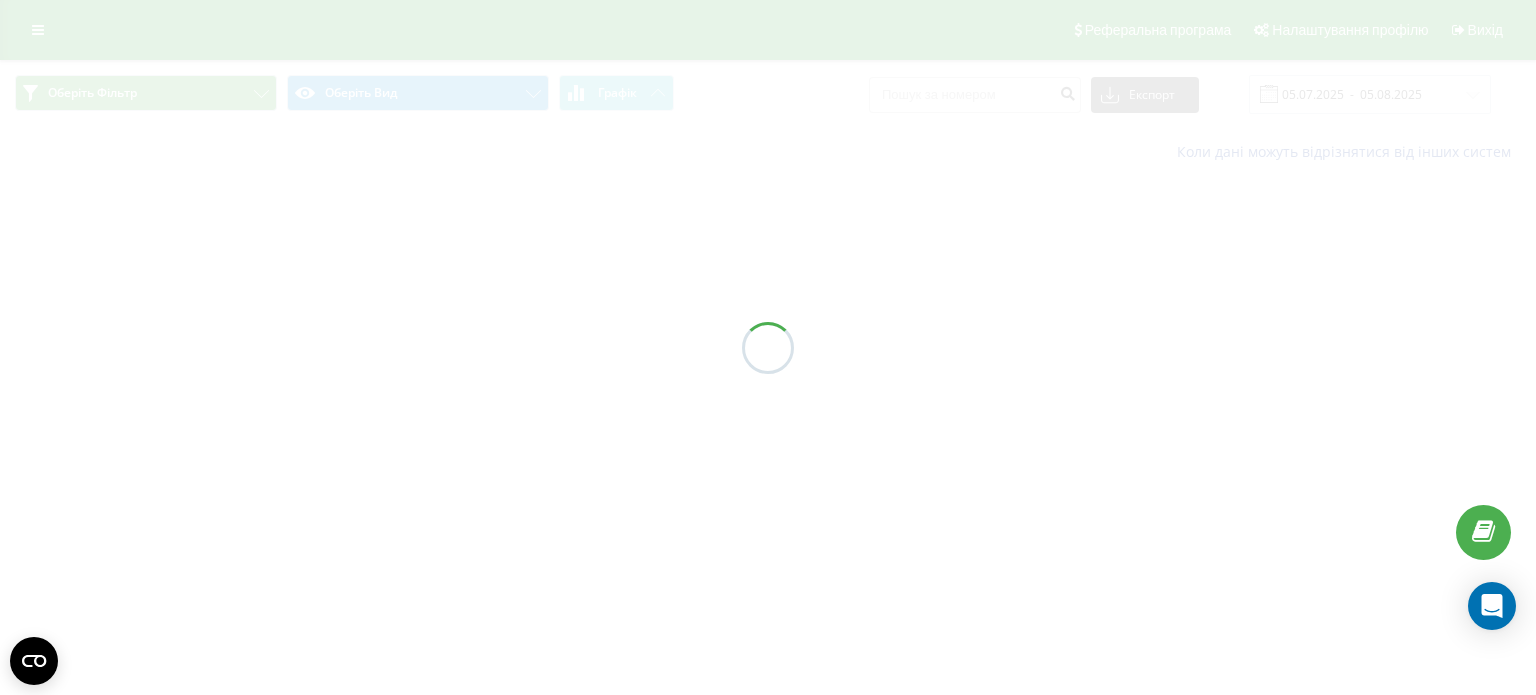 scroll, scrollTop: 0, scrollLeft: 0, axis: both 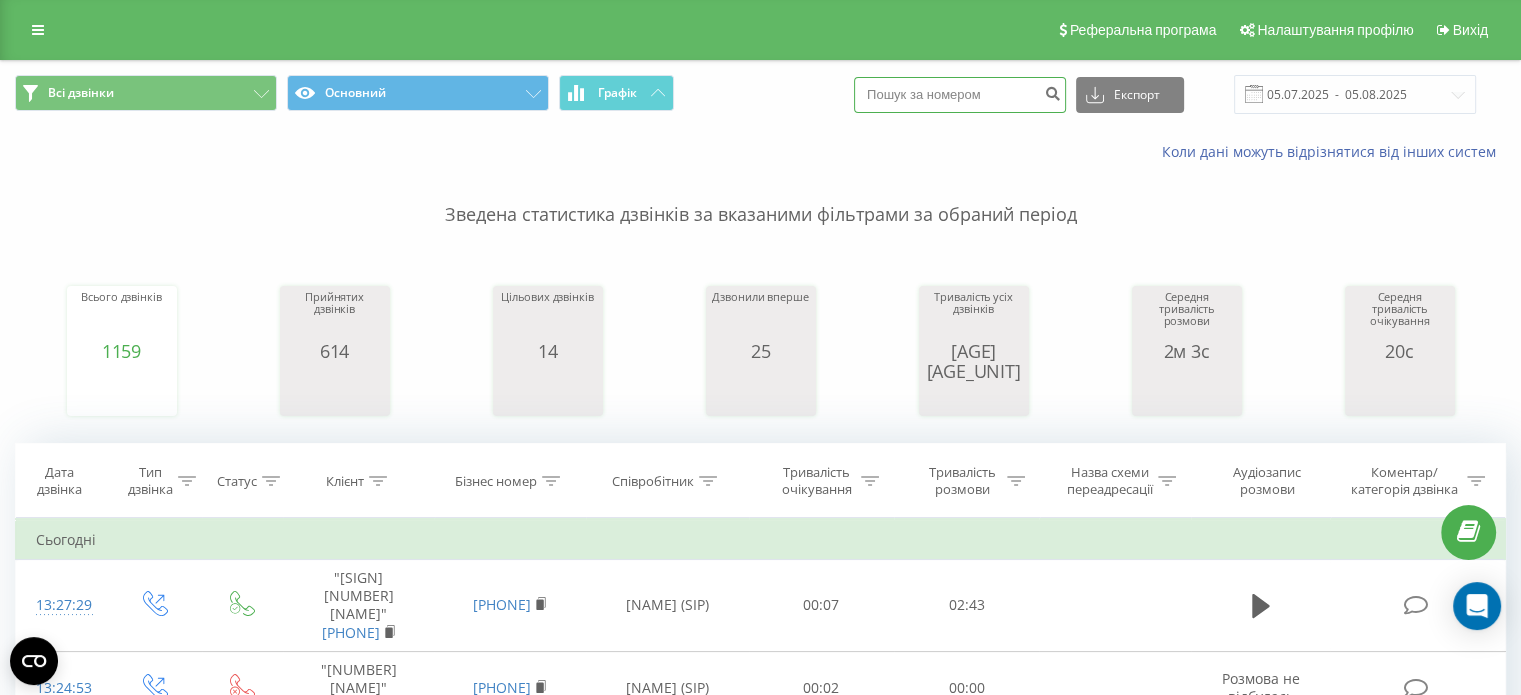 click at bounding box center (960, 95) 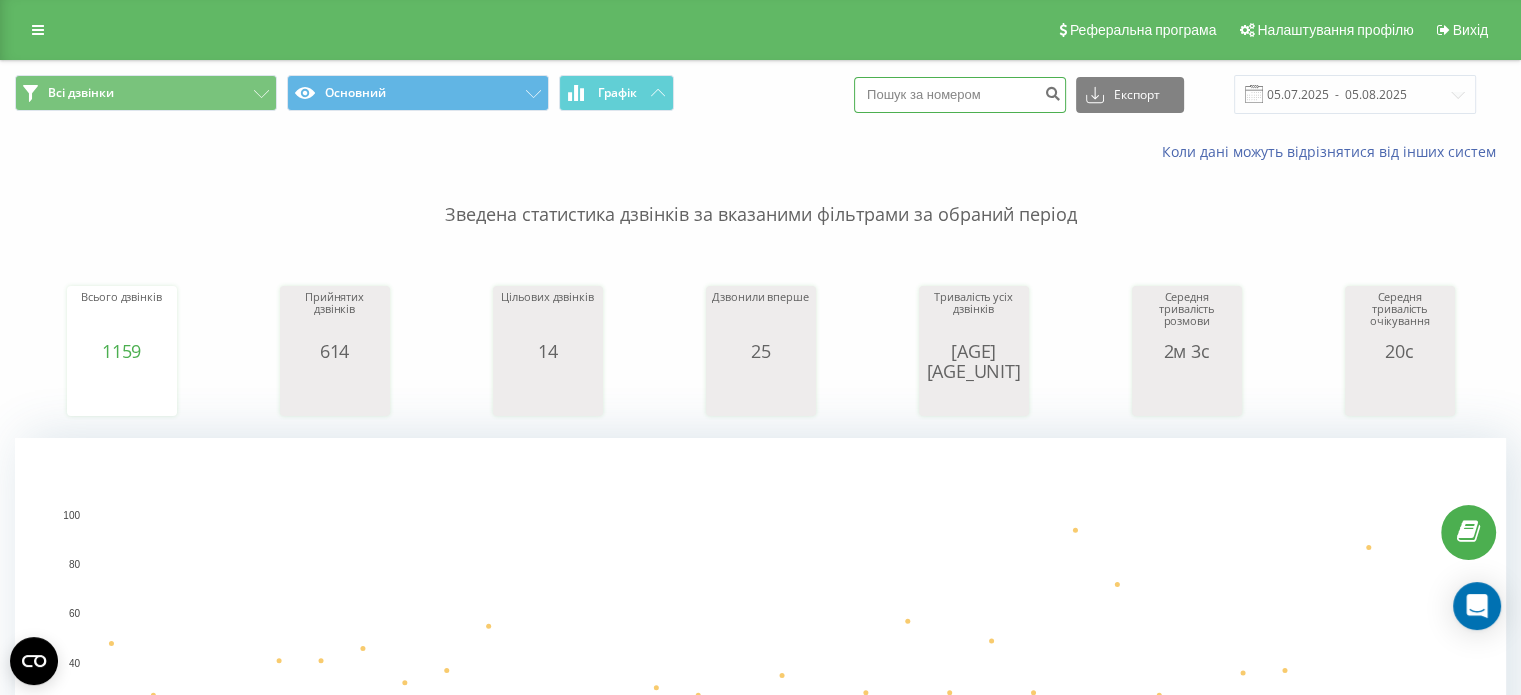 paste on "[PHONE]" 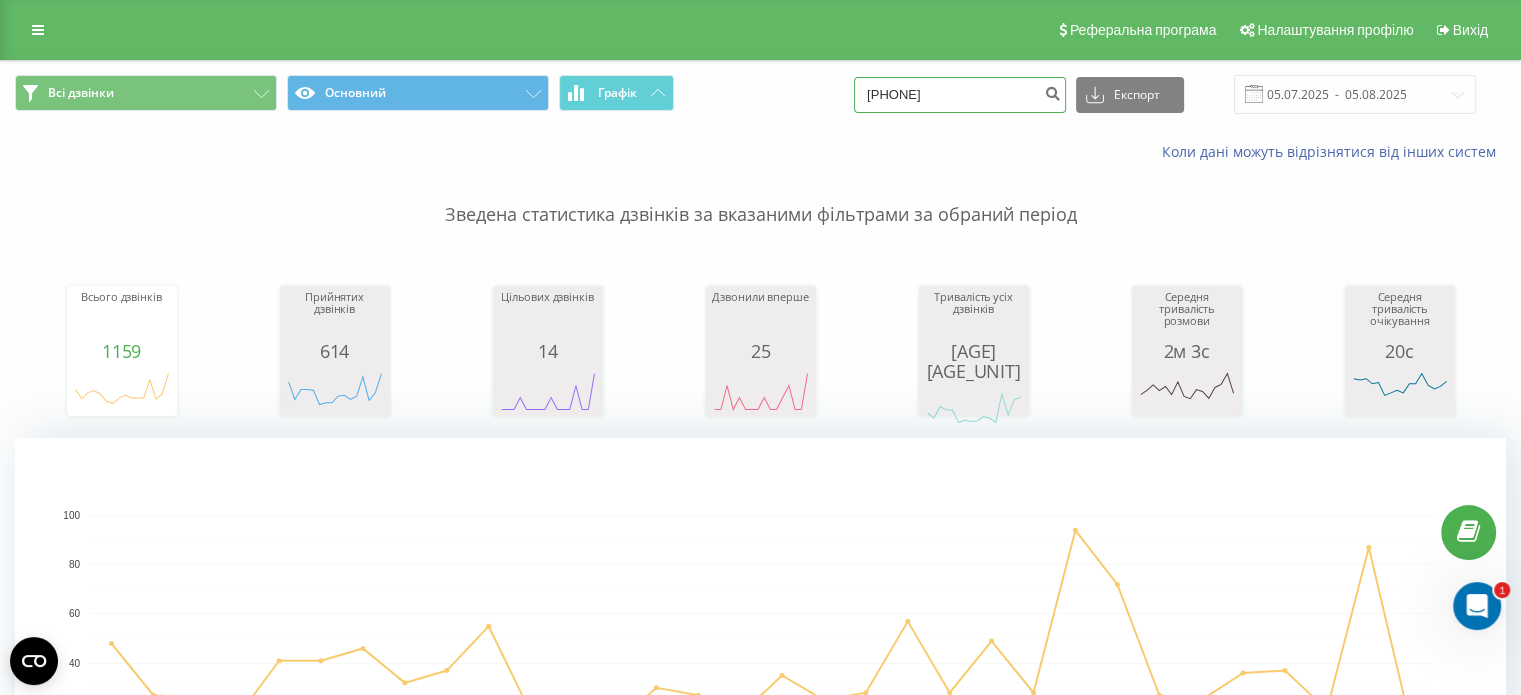 scroll, scrollTop: 0, scrollLeft: 0, axis: both 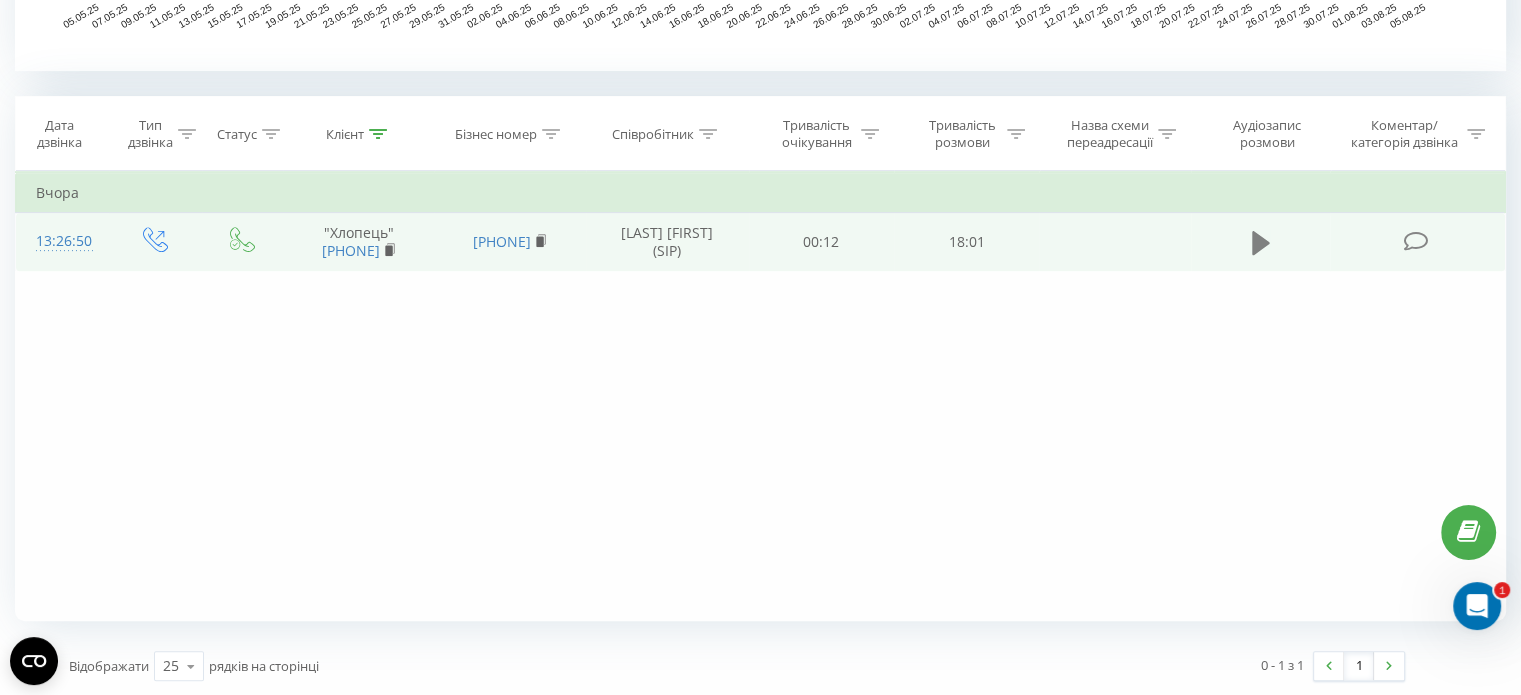 click at bounding box center [1261, 243] 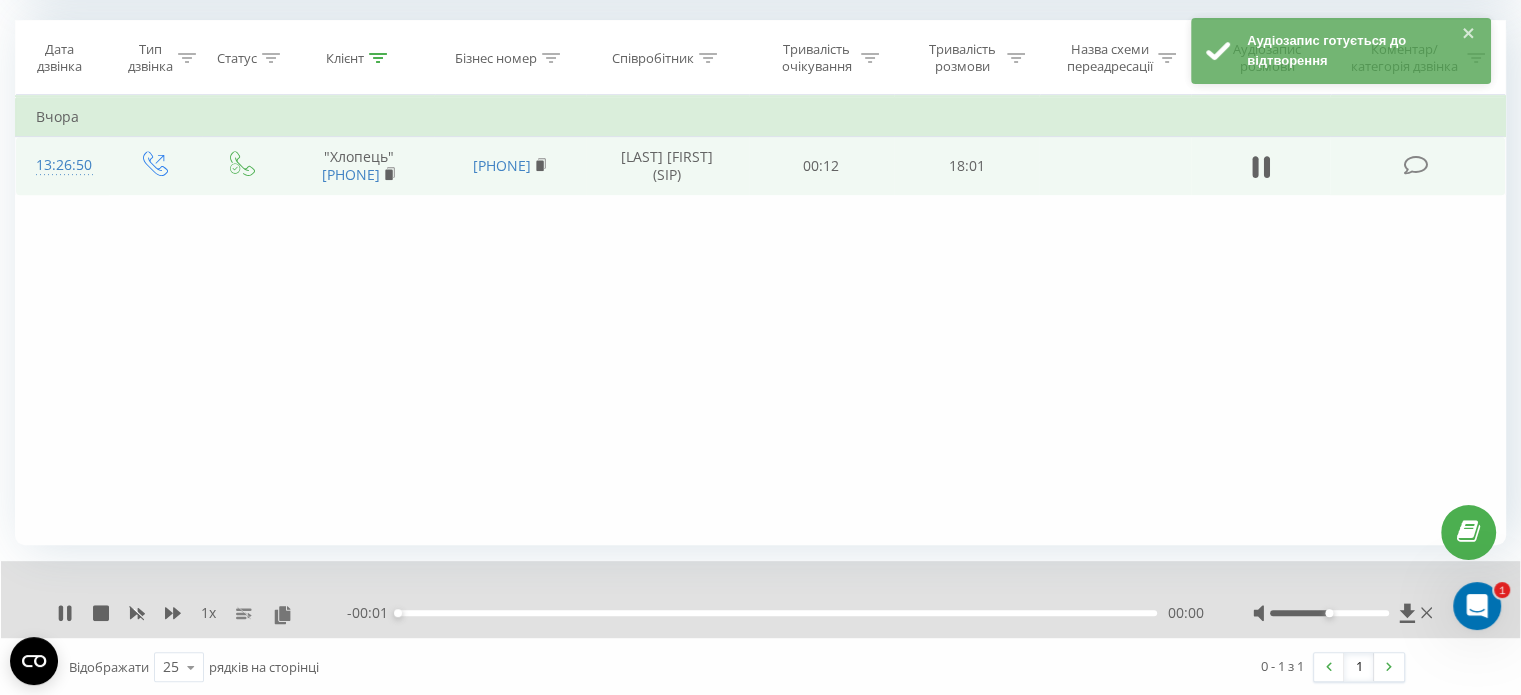scroll, scrollTop: 844, scrollLeft: 0, axis: vertical 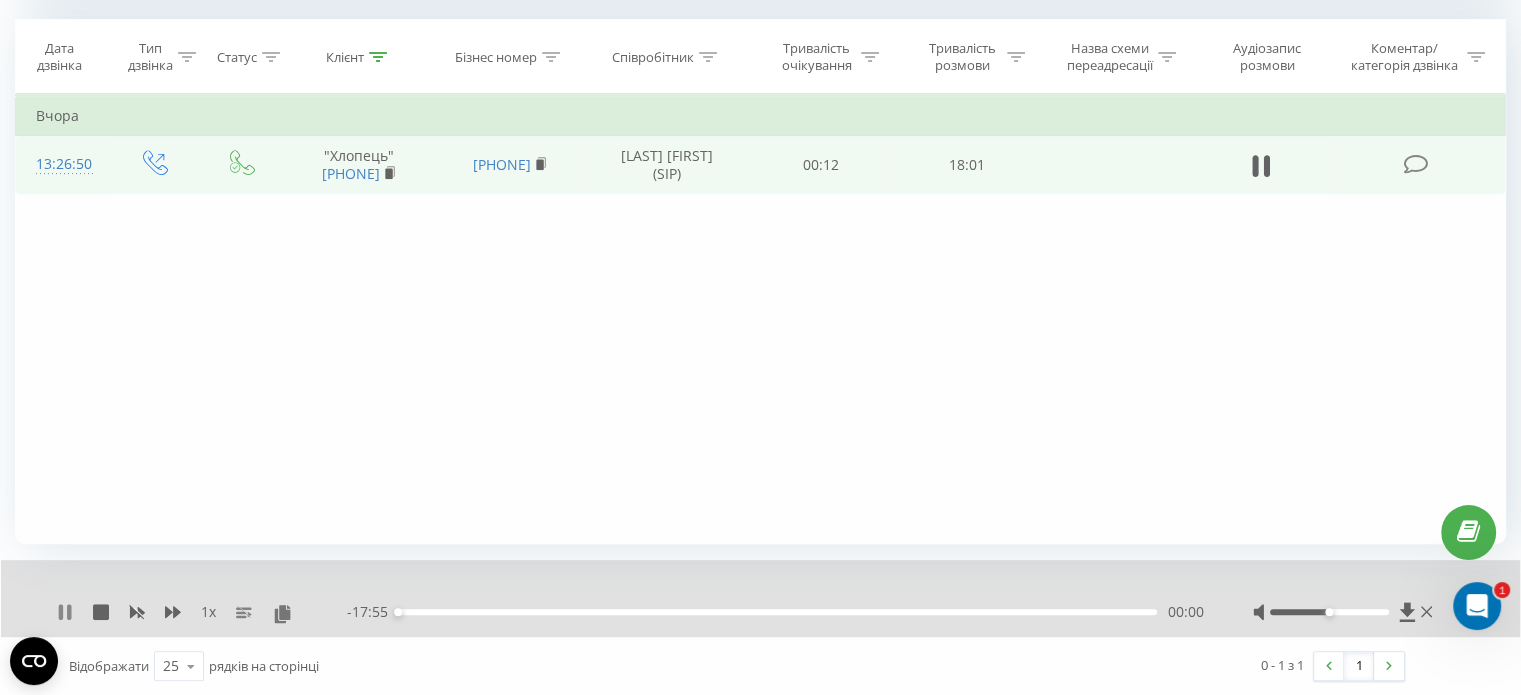 click 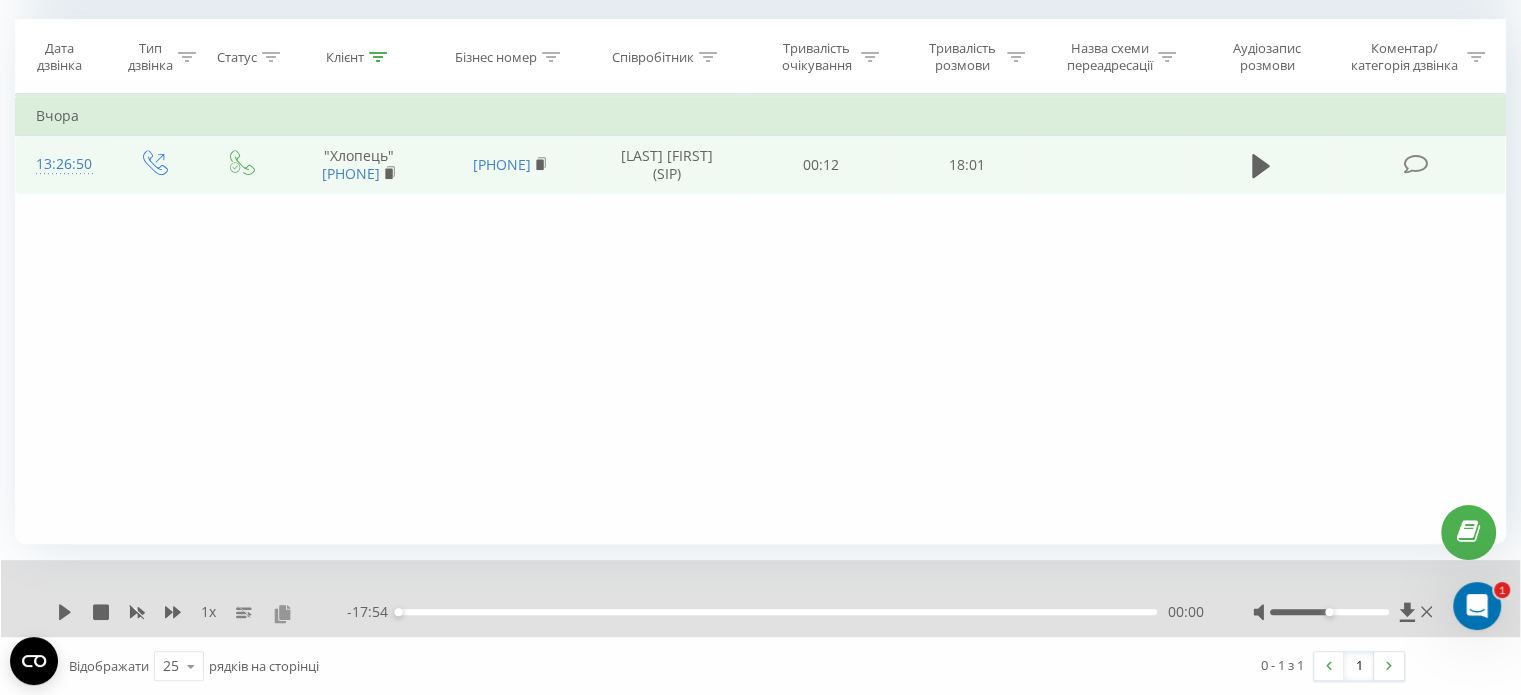 click at bounding box center [282, 613] 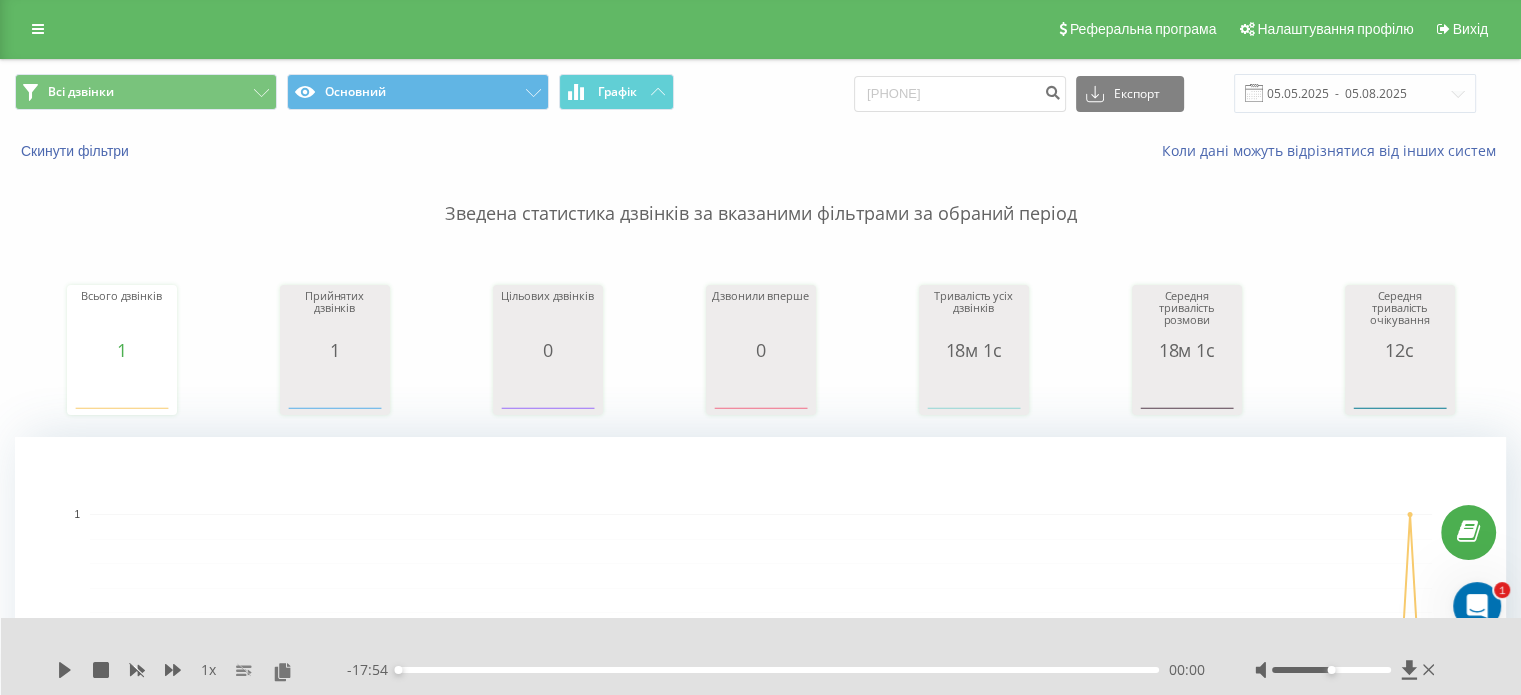 scroll, scrollTop: 0, scrollLeft: 0, axis: both 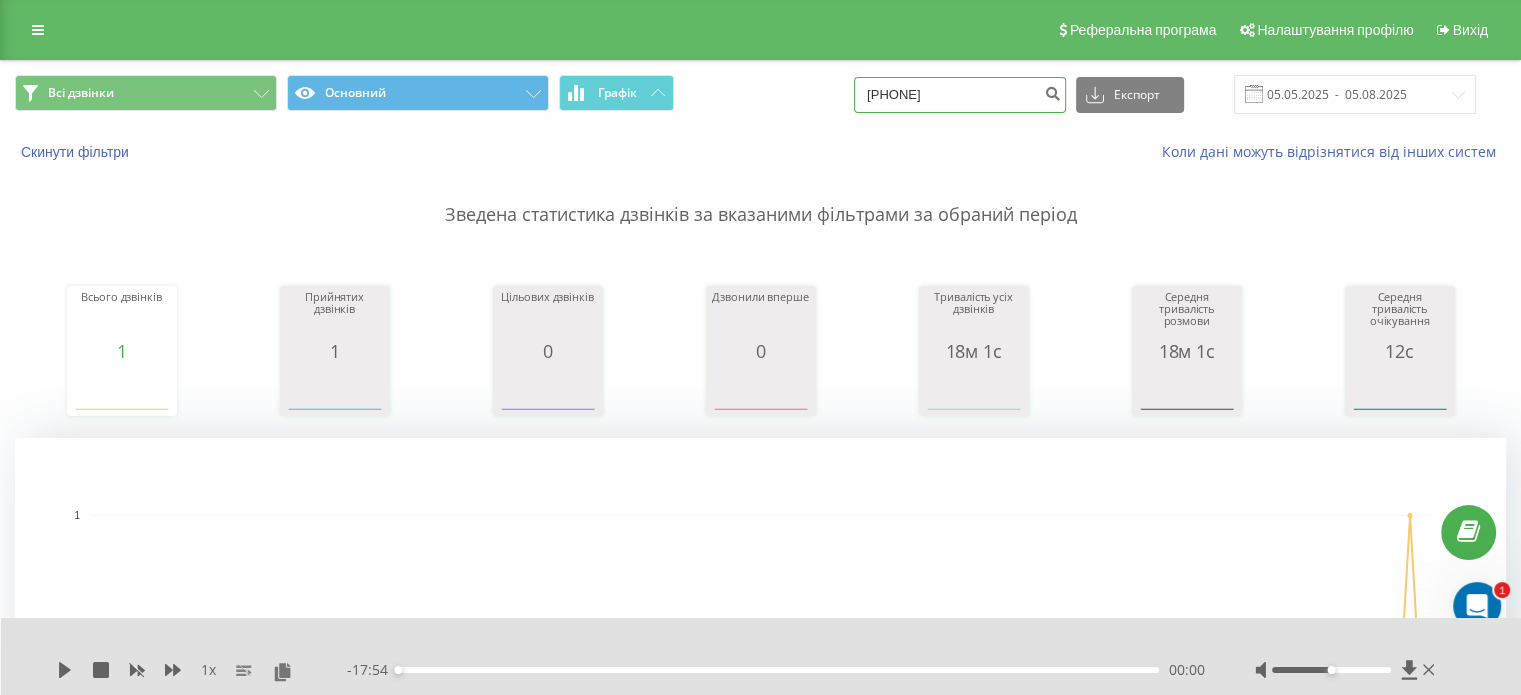 drag, startPoint x: 979, startPoint y: 103, endPoint x: 735, endPoint y: 103, distance: 244 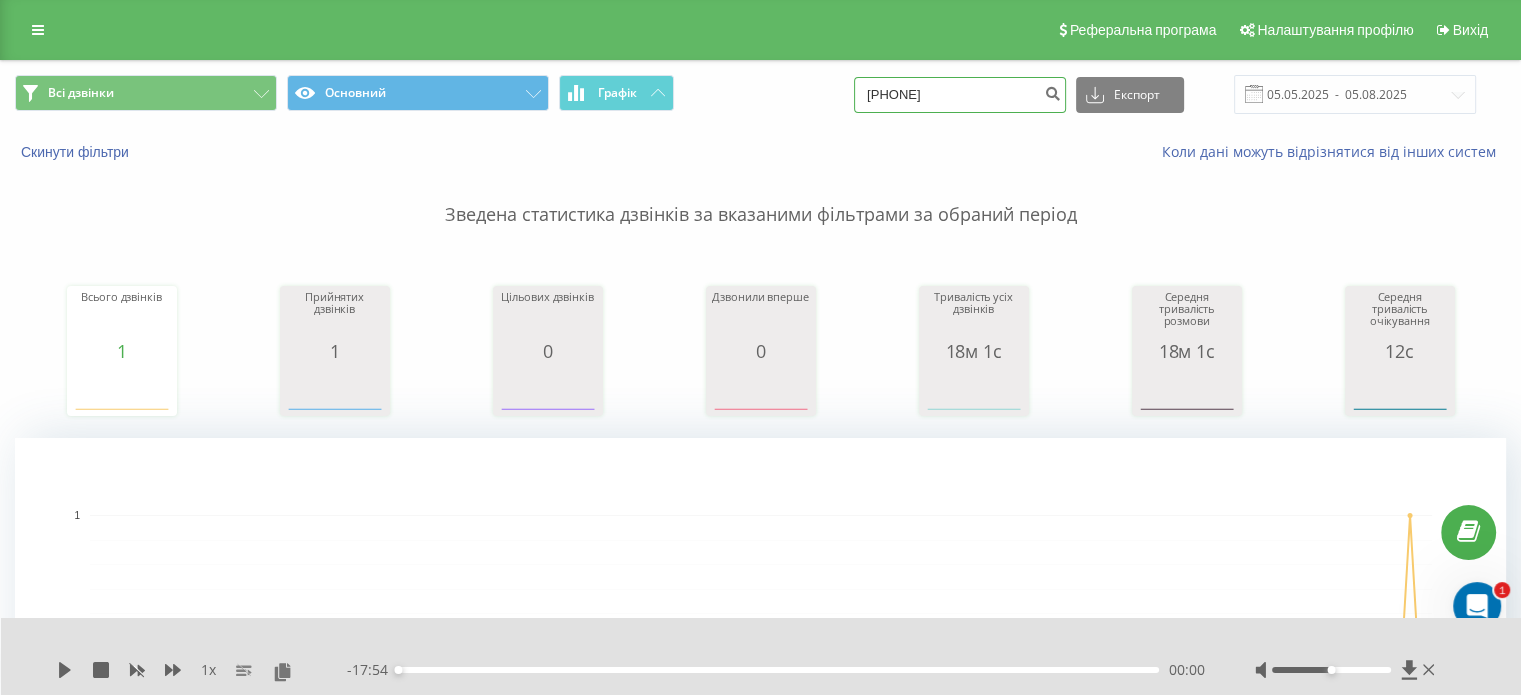 type on "380967326251" 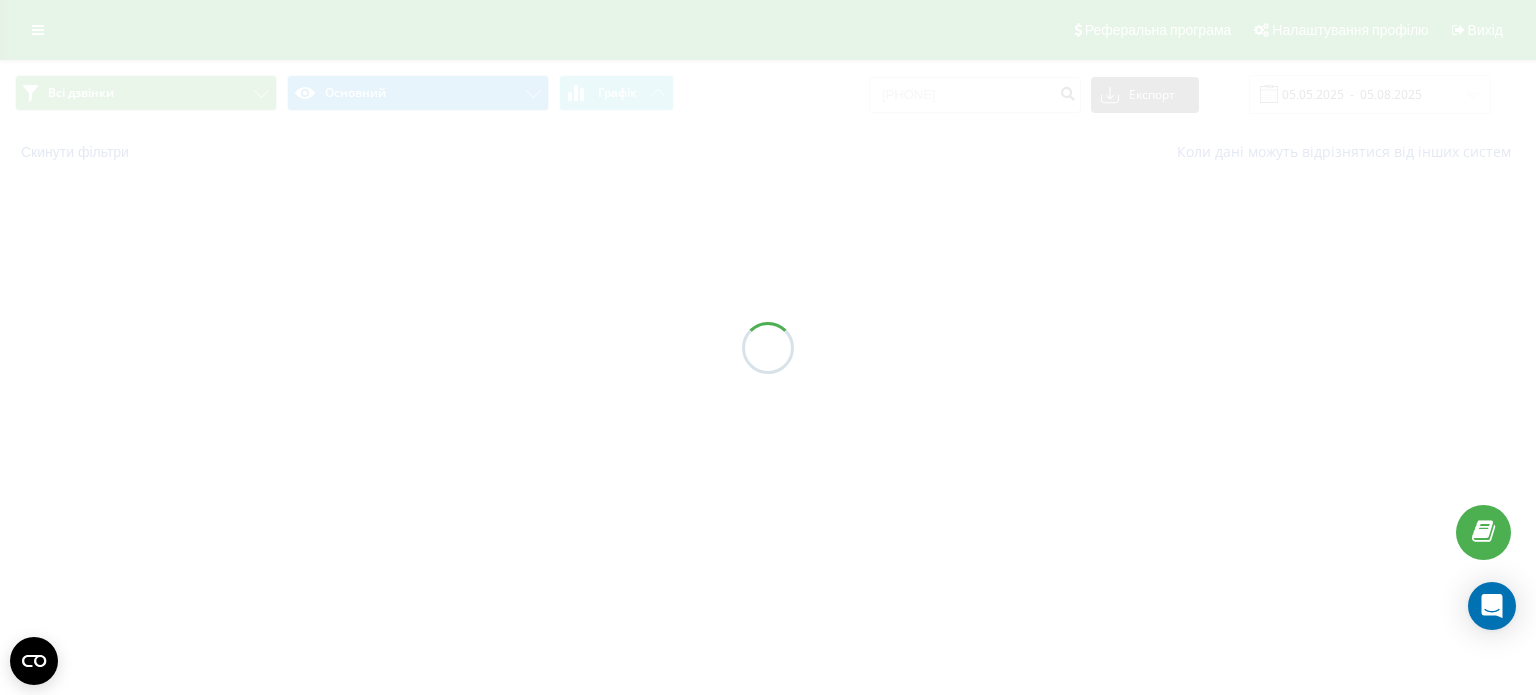 scroll, scrollTop: 0, scrollLeft: 0, axis: both 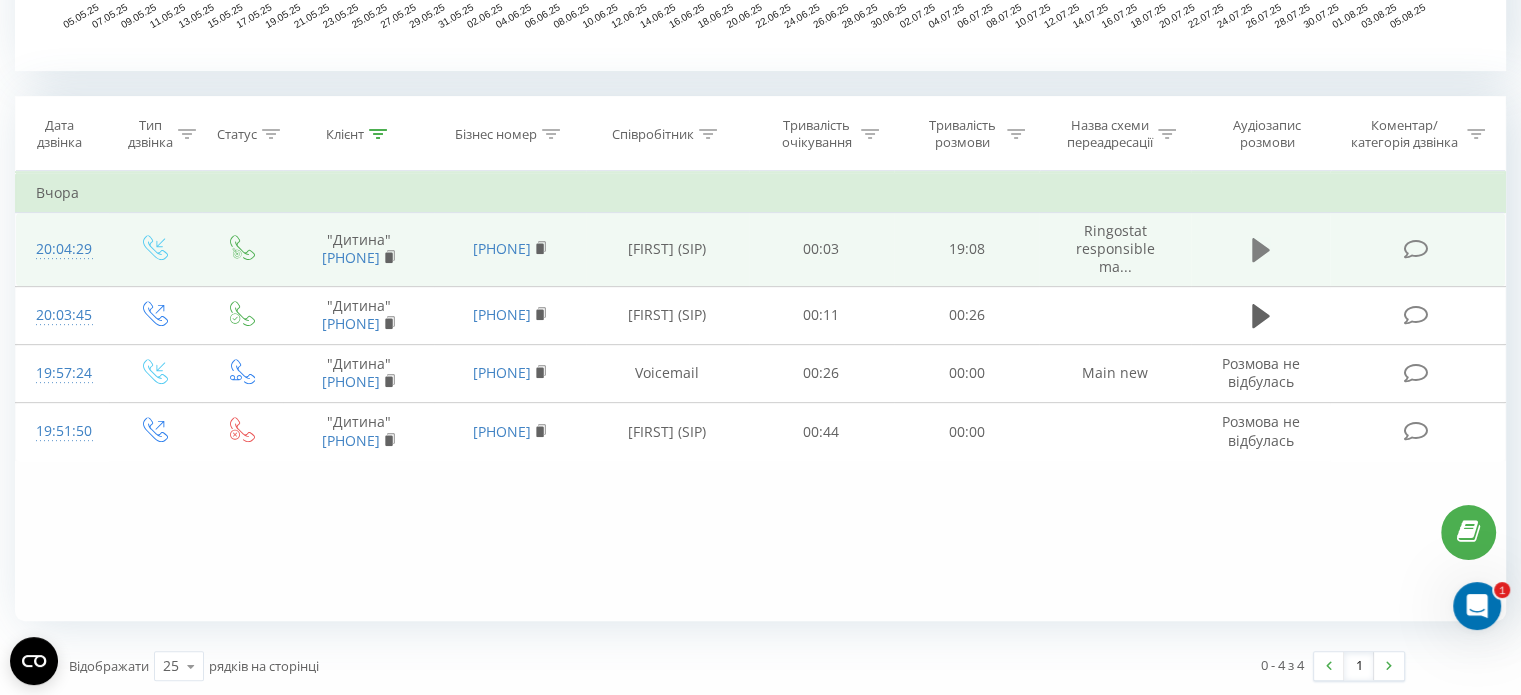 click 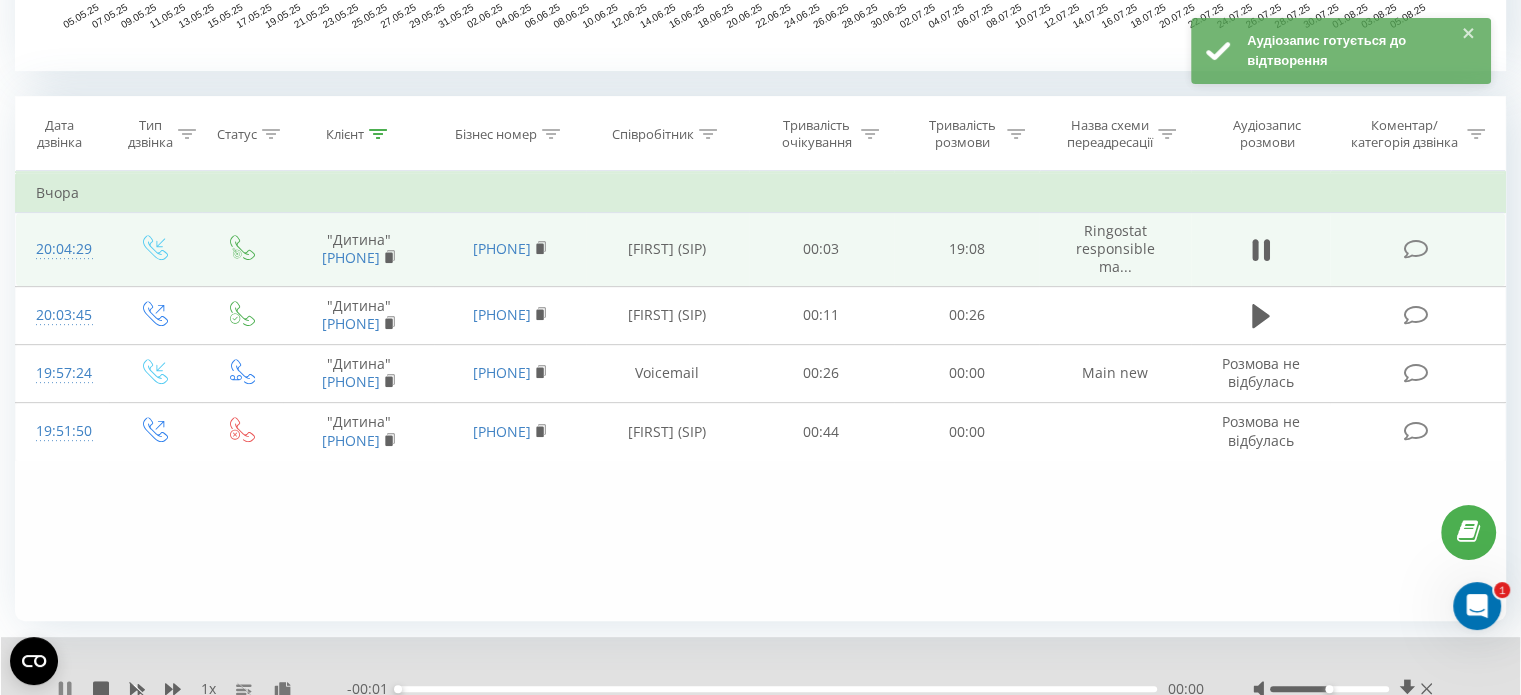 click 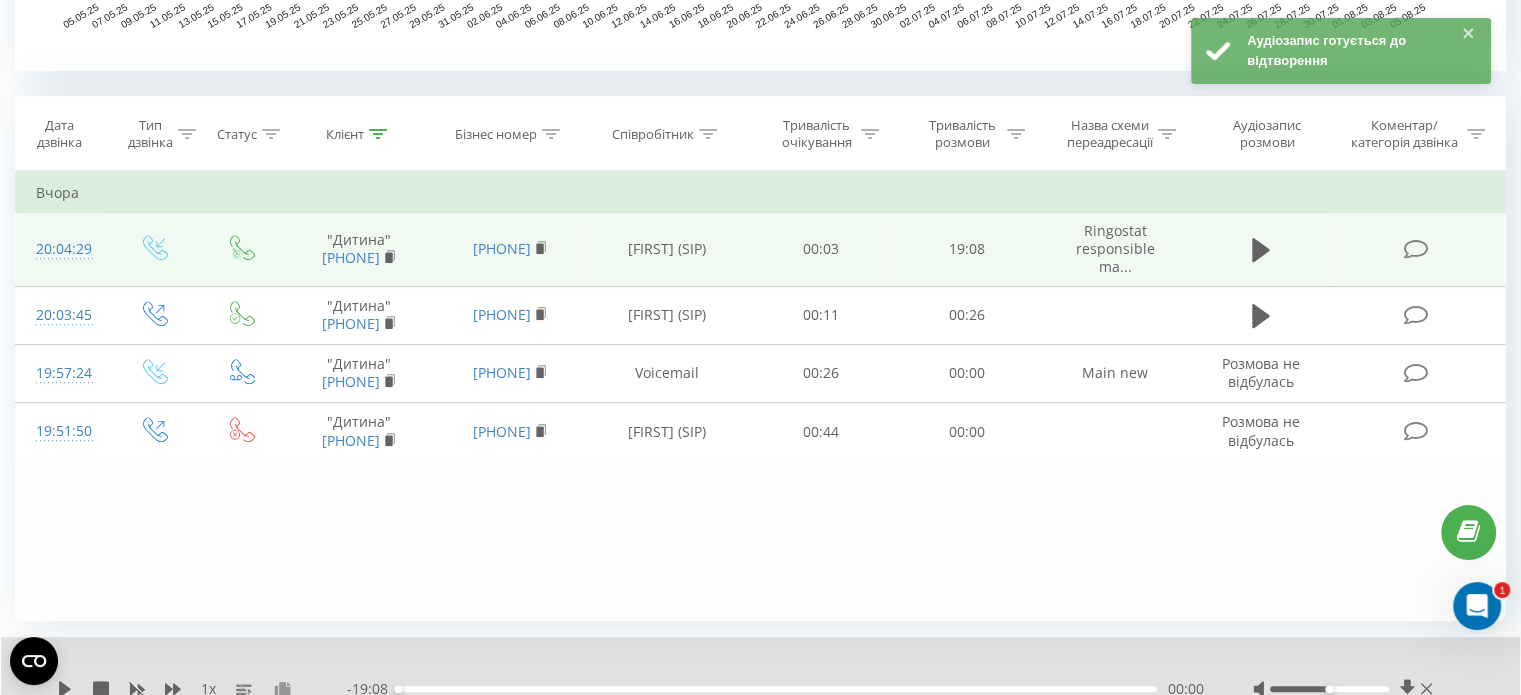 click at bounding box center [282, 690] 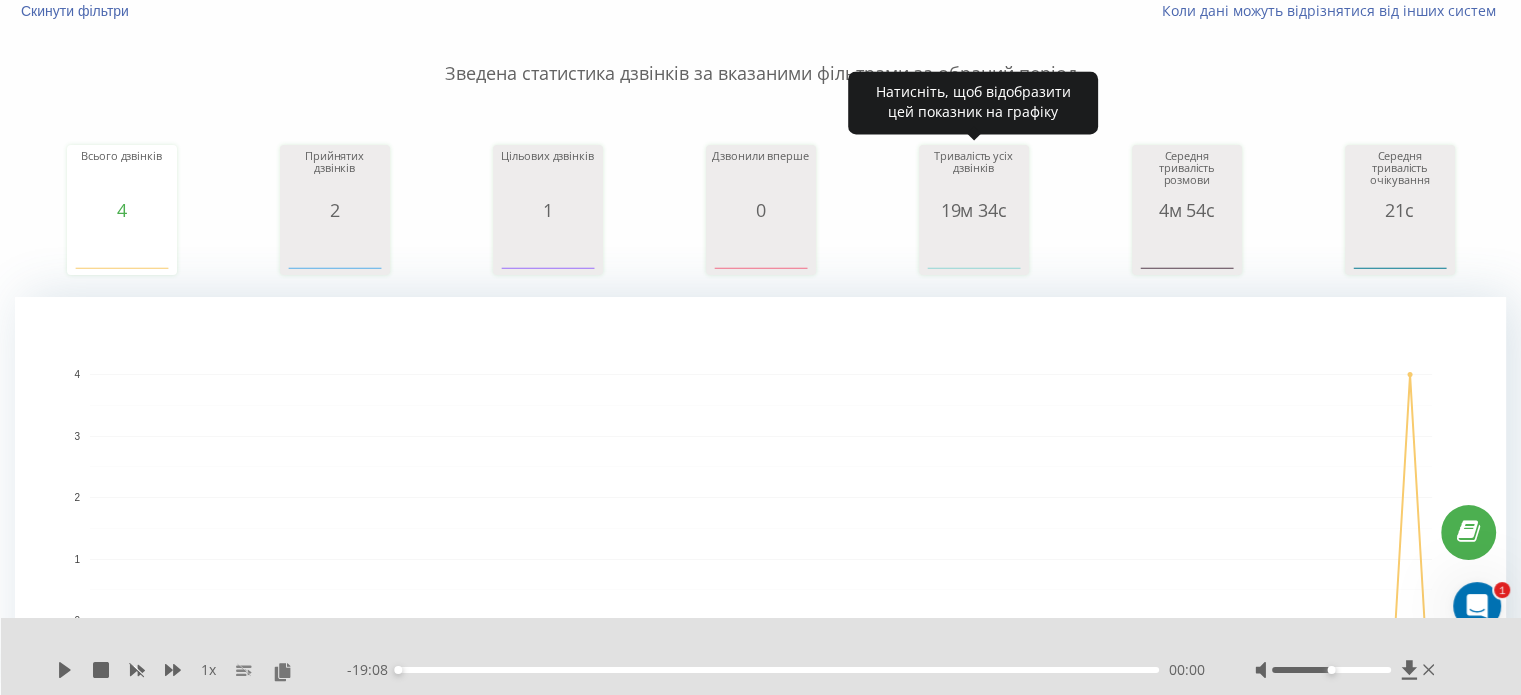 scroll, scrollTop: 0, scrollLeft: 0, axis: both 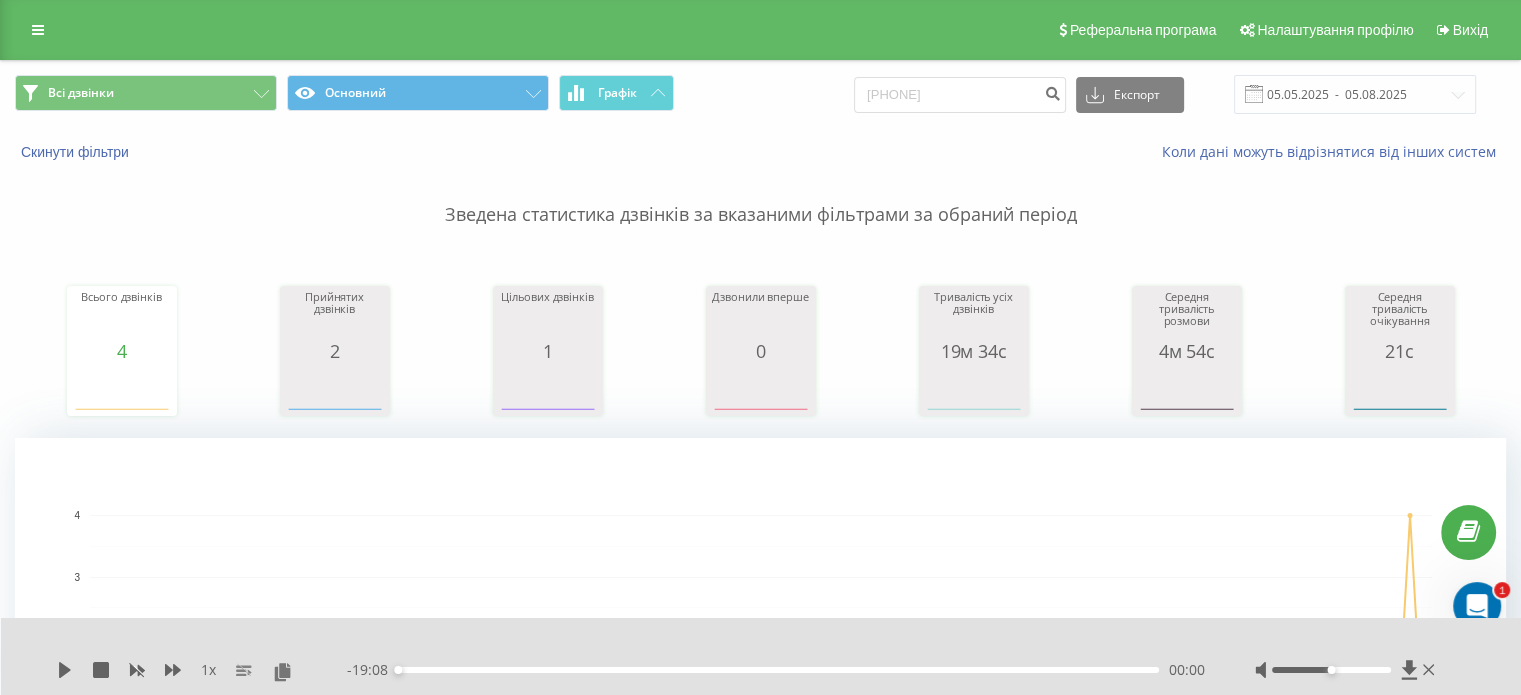 click on "Всі дзвінки Основний Графік 380967326251 Експорт .csv .xls .xlsx 05.05.2025  -  05.08.2025" at bounding box center [760, 94] 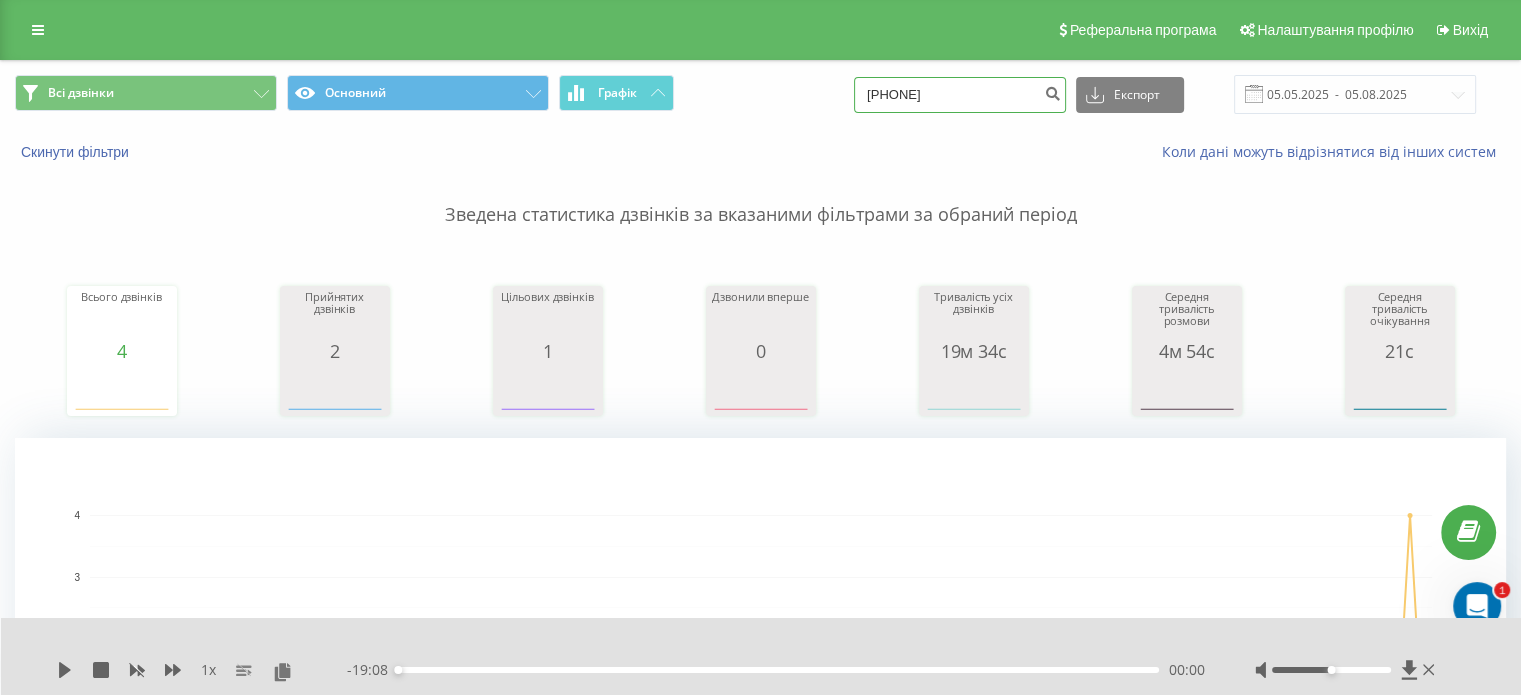 click on "380967326251" at bounding box center [960, 95] 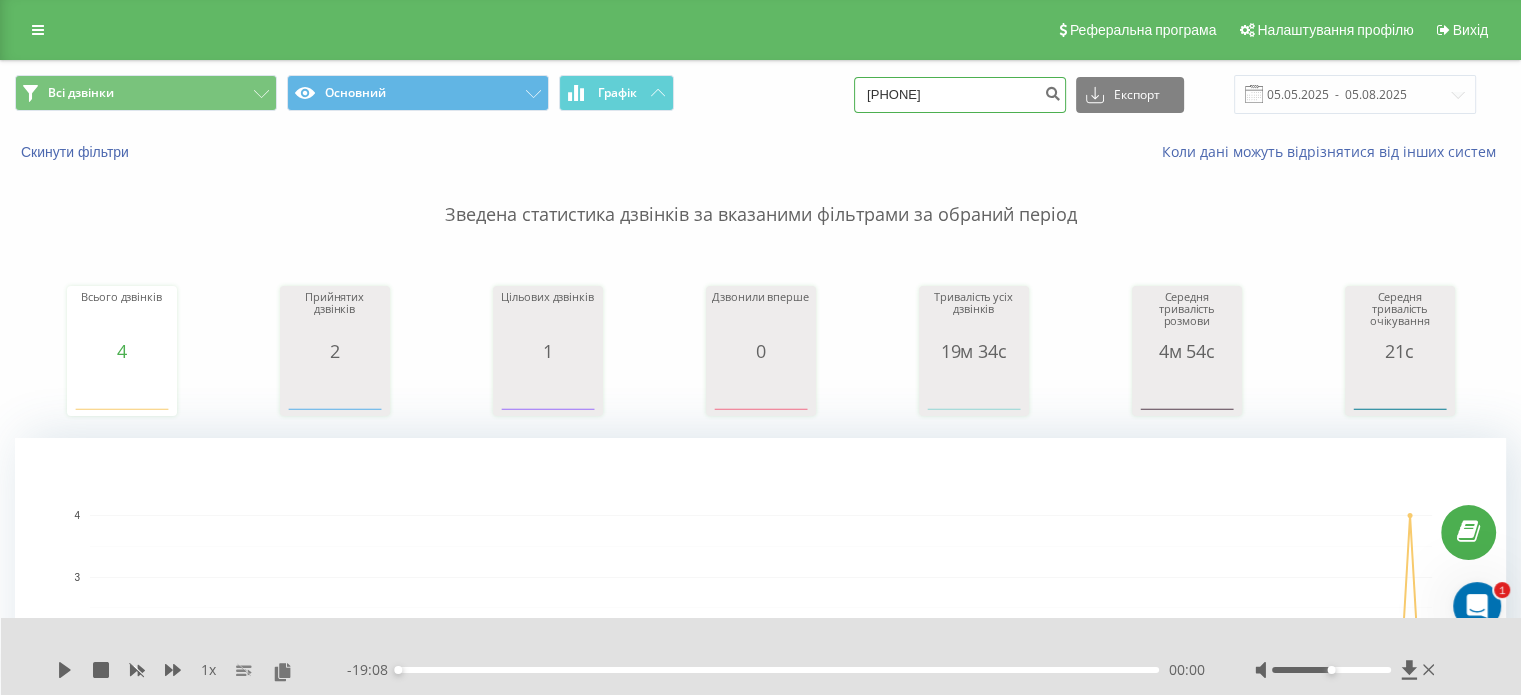 click on "-+380971146604" at bounding box center [960, 95] 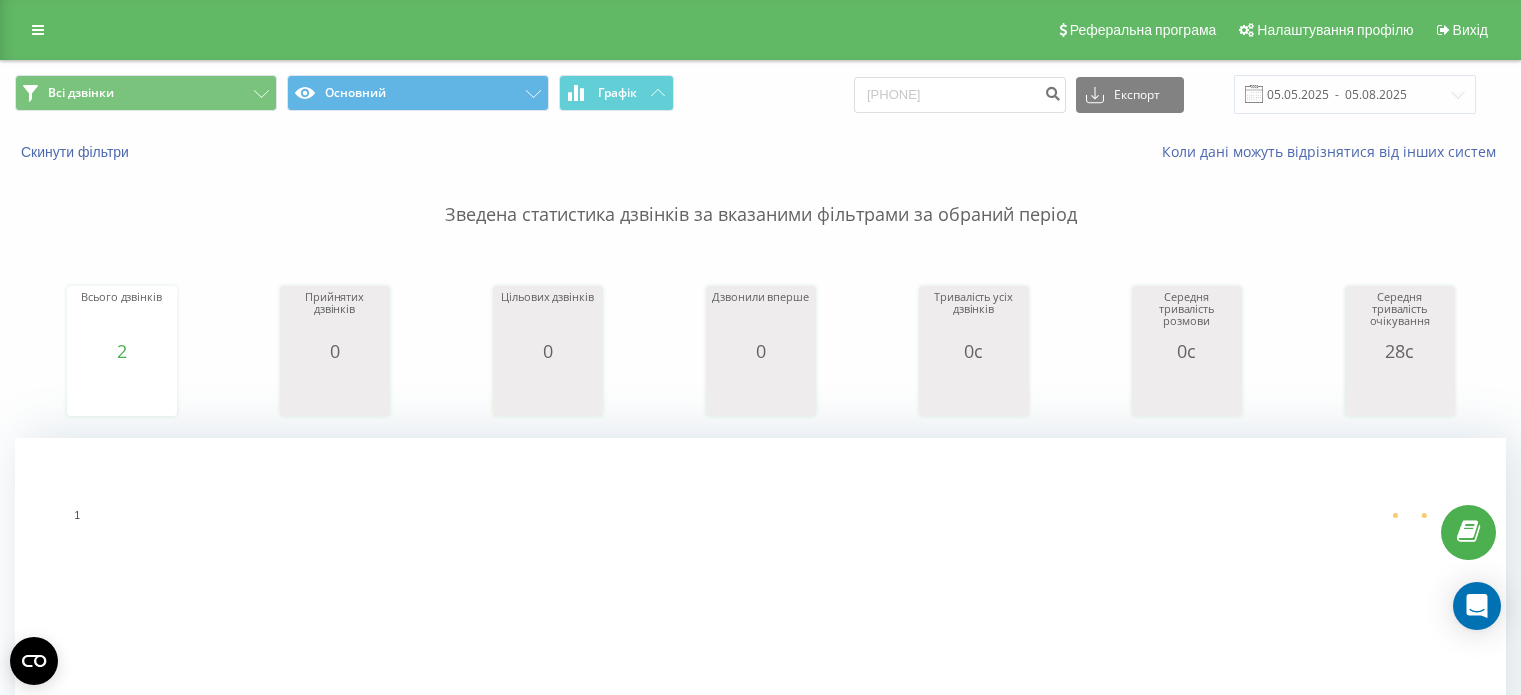 scroll, scrollTop: 300, scrollLeft: 0, axis: vertical 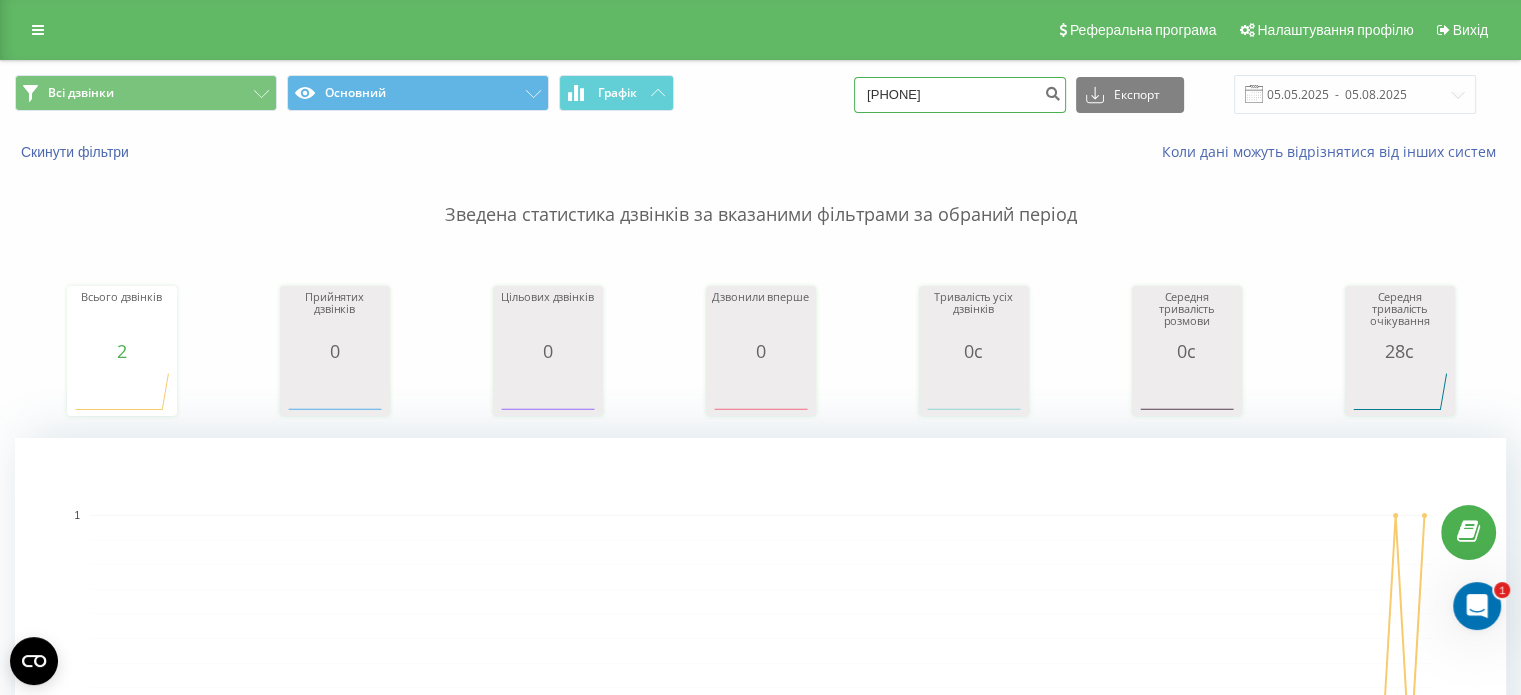 drag, startPoint x: 993, startPoint y: 97, endPoint x: 825, endPoint y: 97, distance: 168 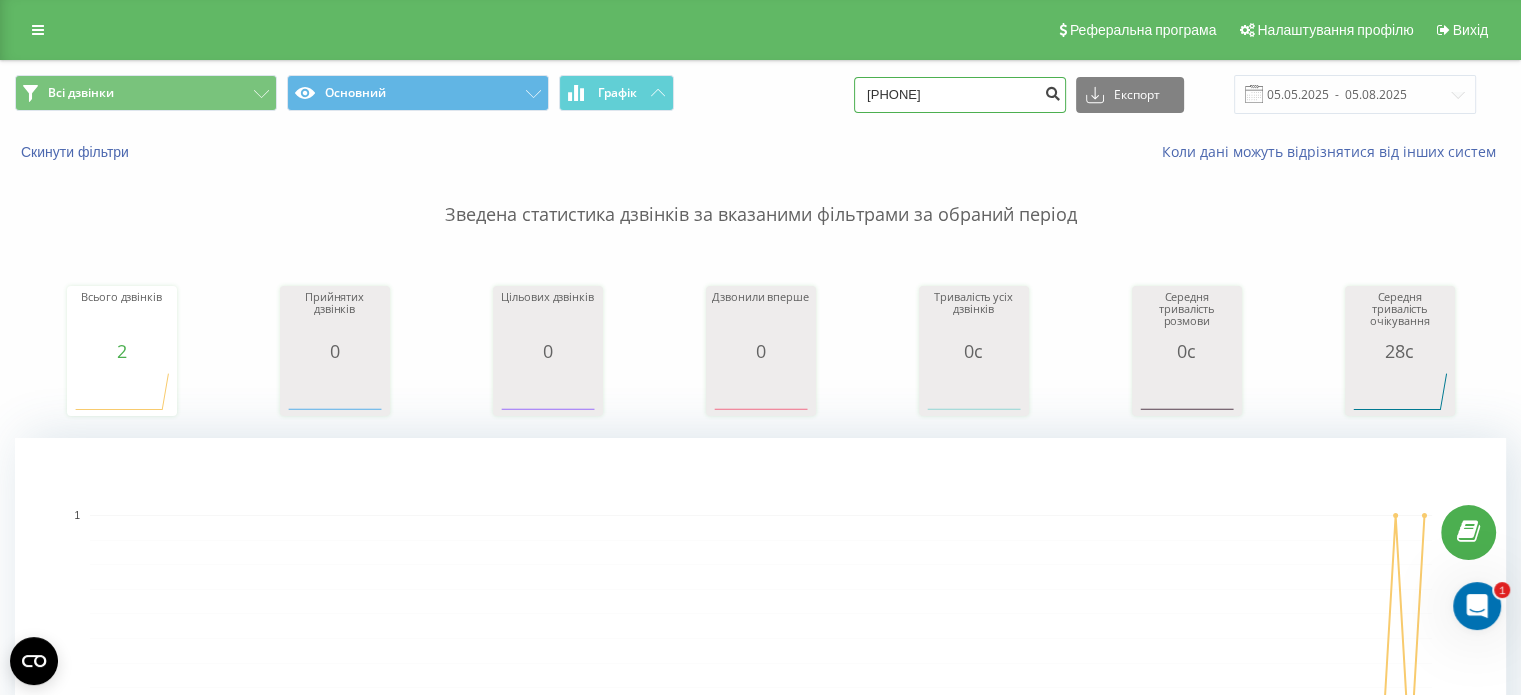 type on "0990595064" 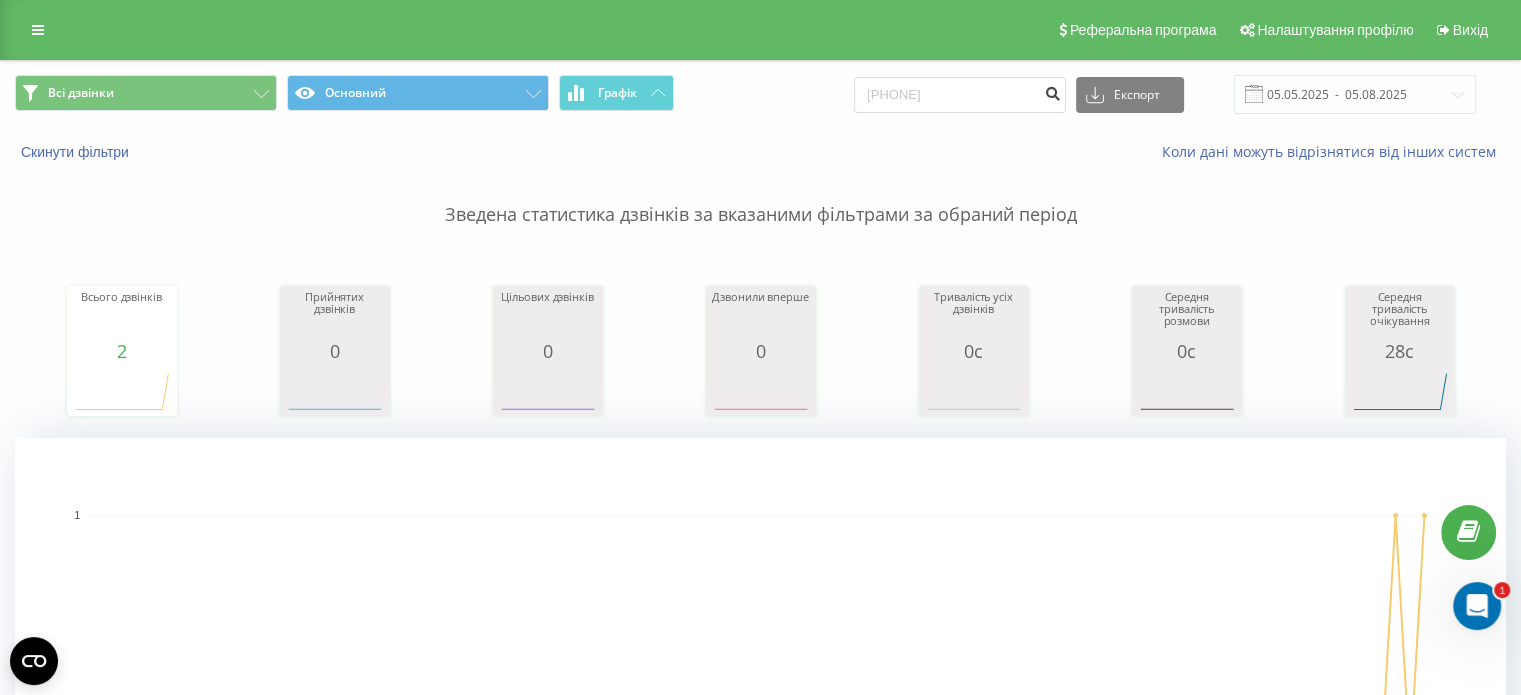 click at bounding box center [1052, 91] 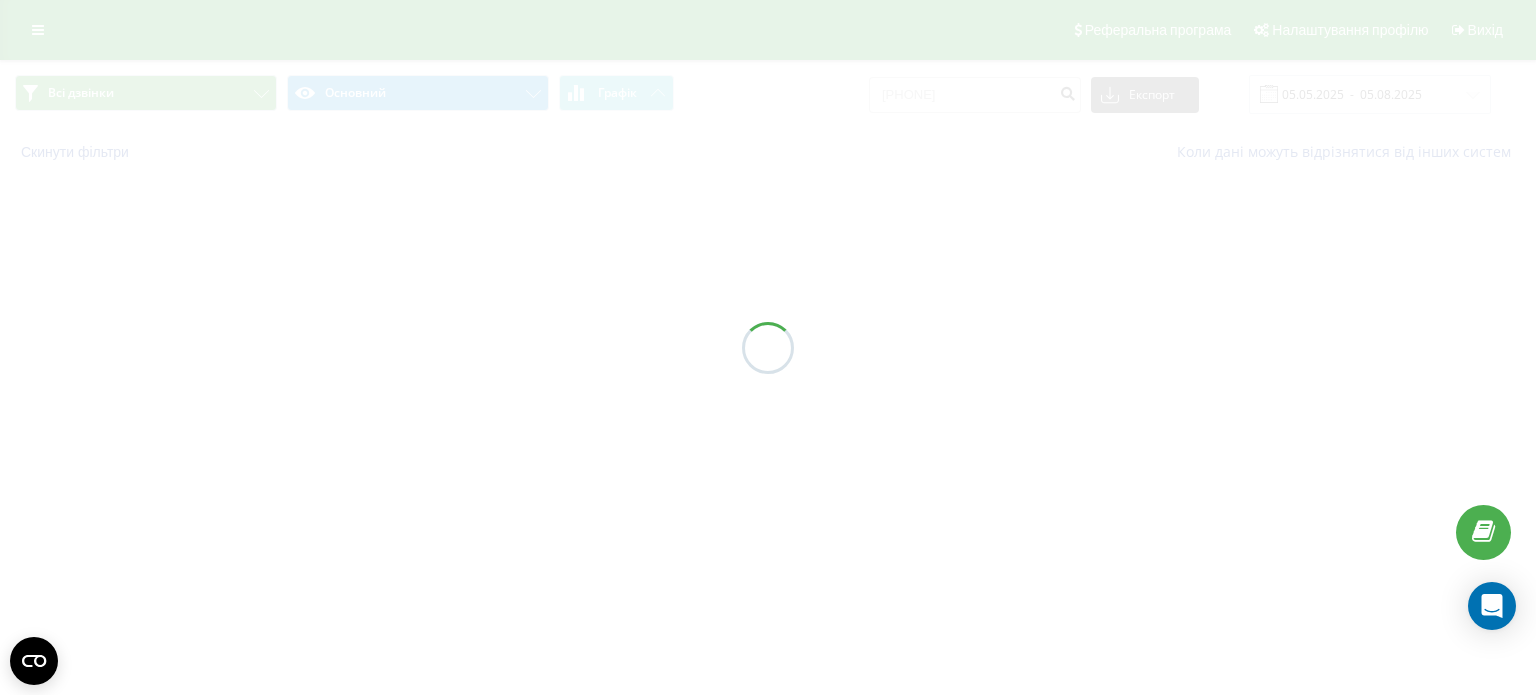 scroll, scrollTop: 0, scrollLeft: 0, axis: both 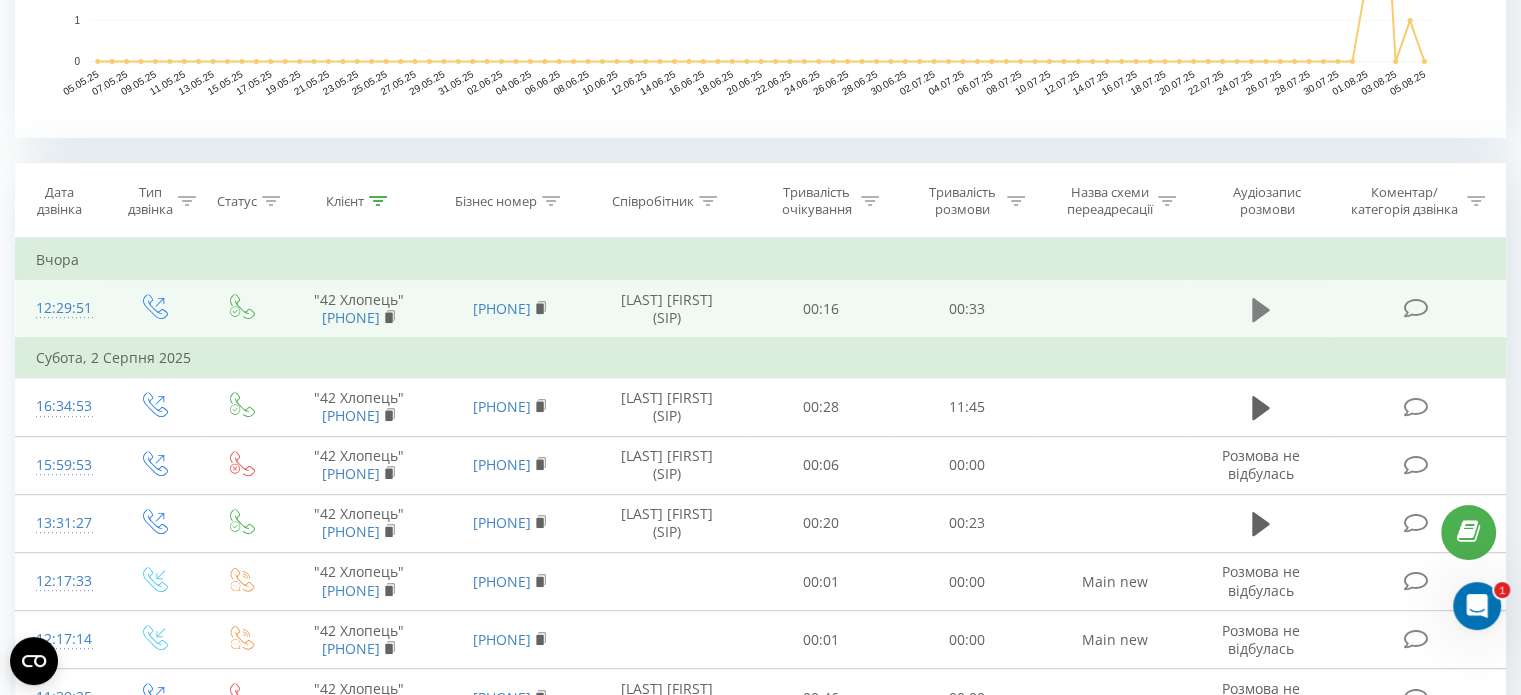 click 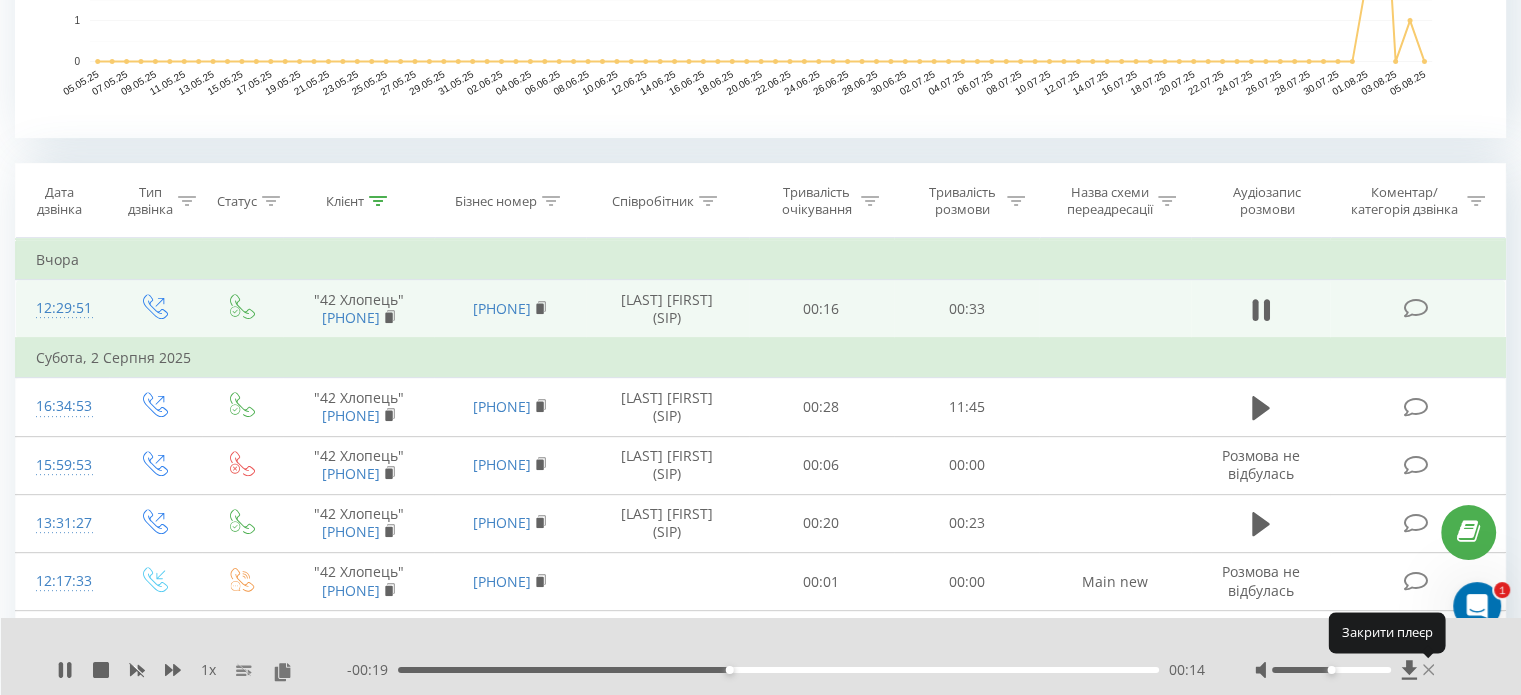 click 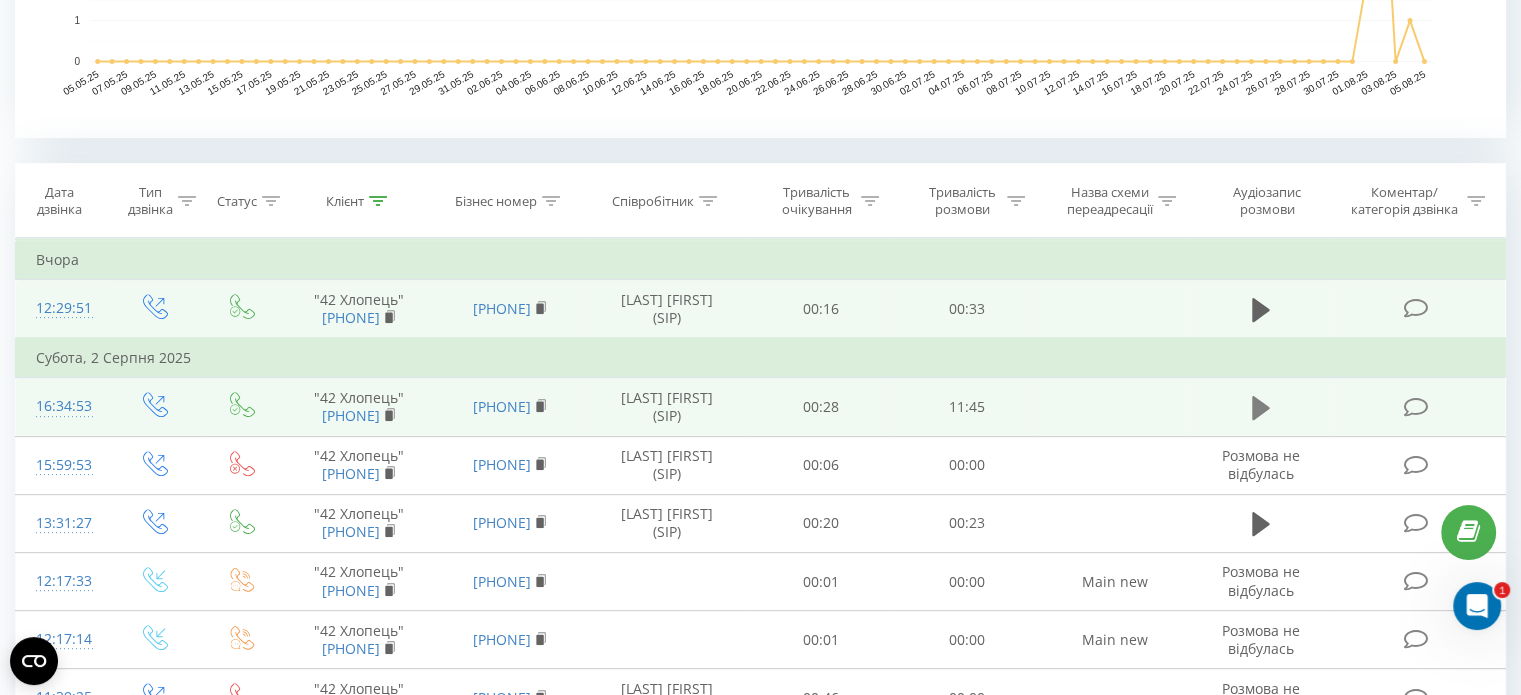click 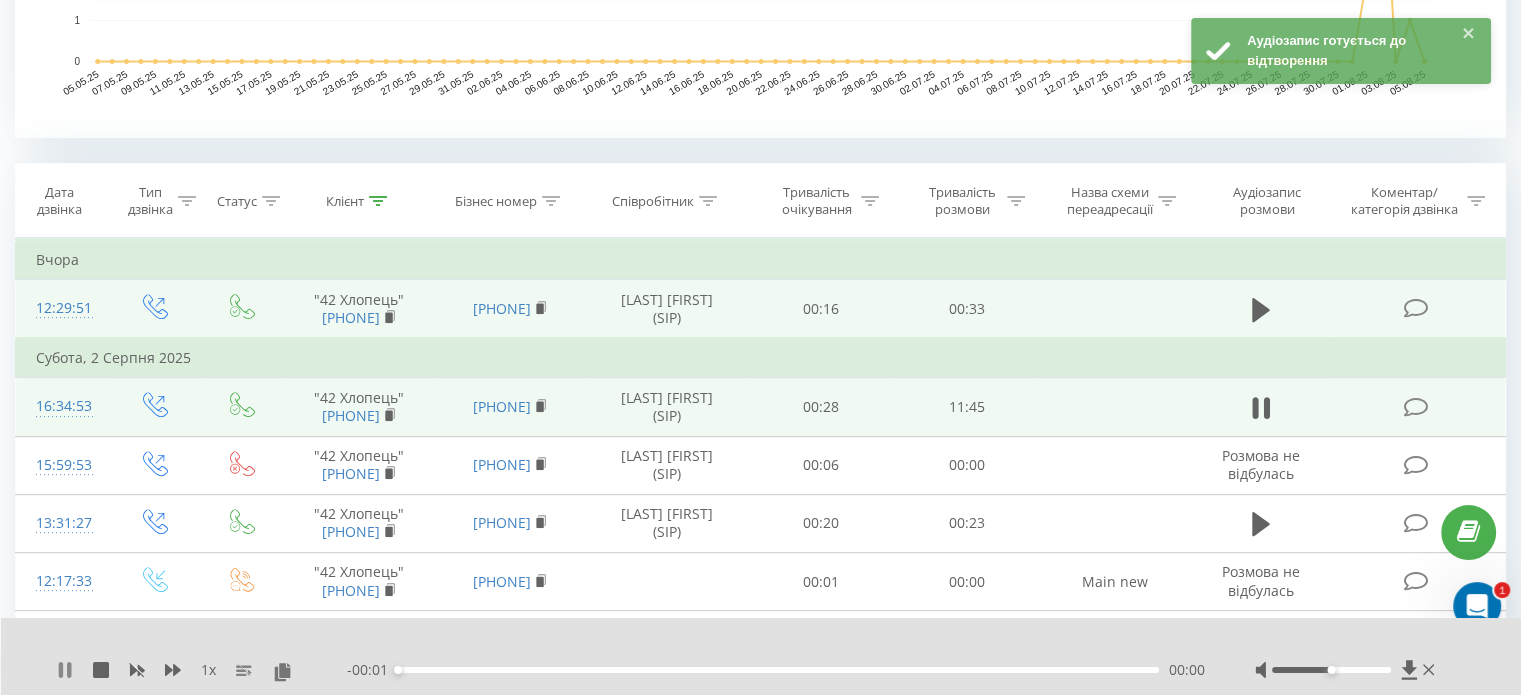 click 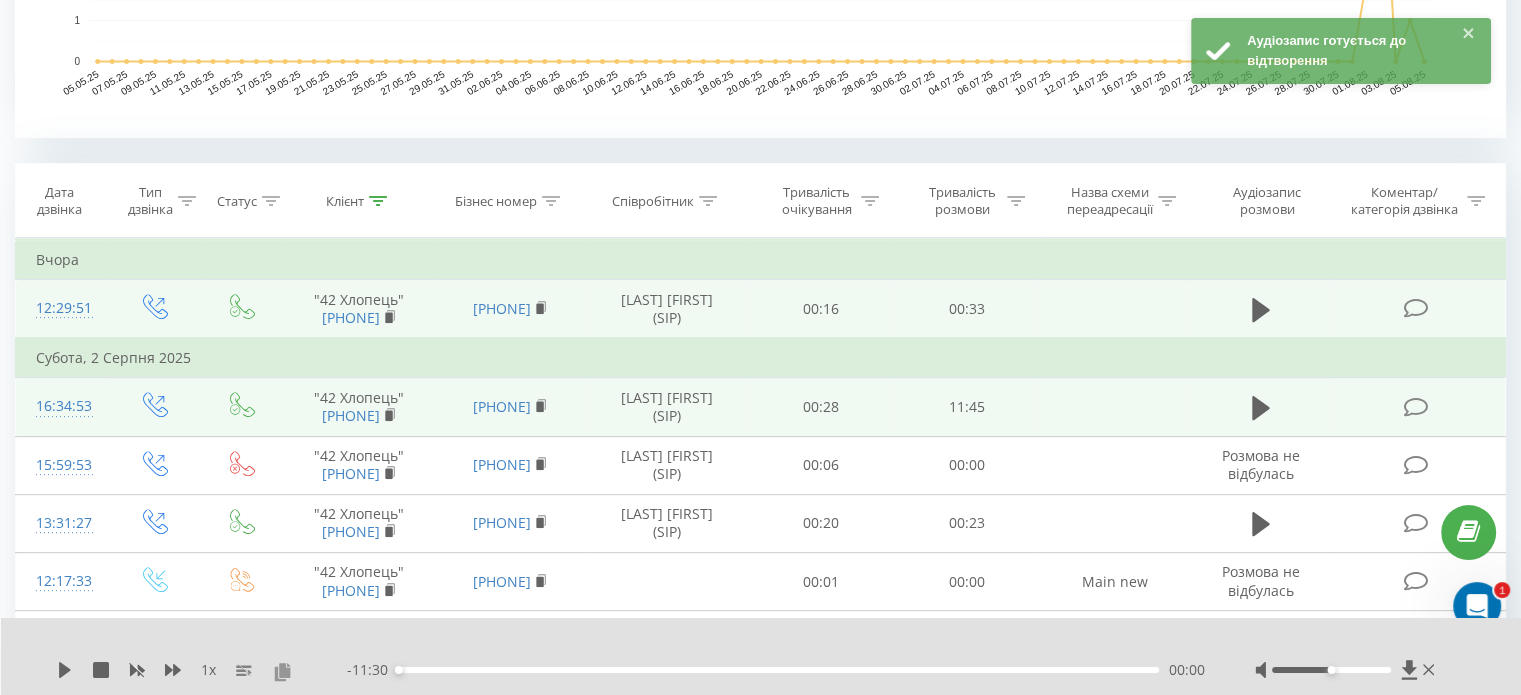 click at bounding box center (282, 671) 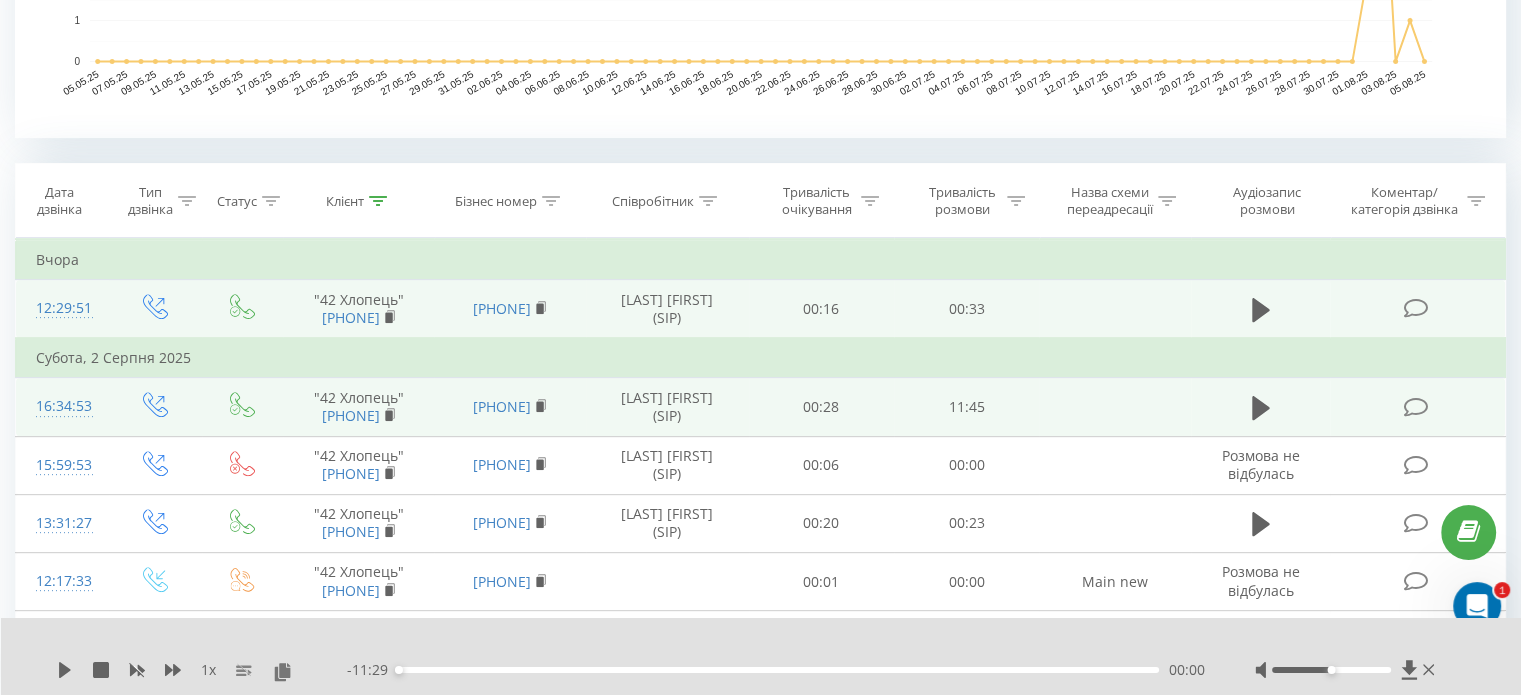 scroll, scrollTop: 0, scrollLeft: 0, axis: both 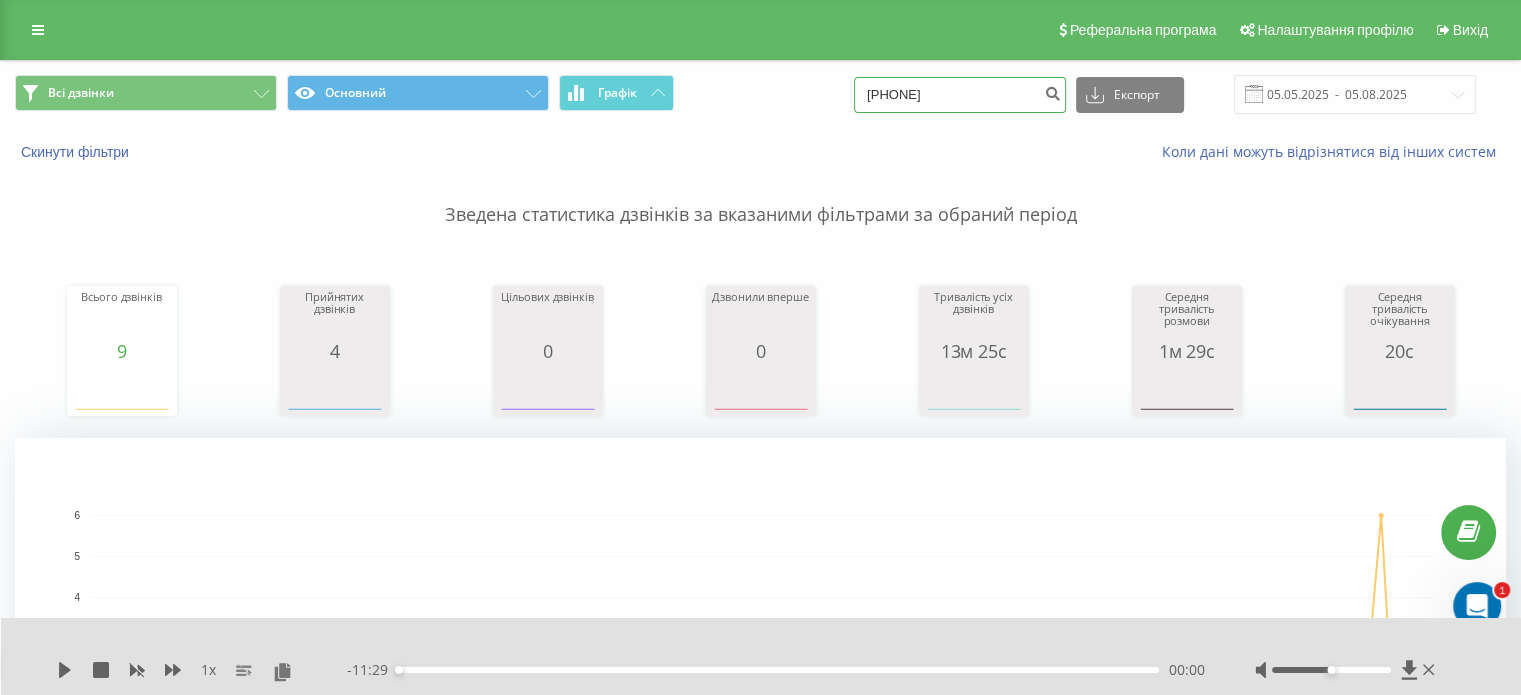 drag, startPoint x: 996, startPoint y: 93, endPoint x: 795, endPoint y: 98, distance: 201.06218 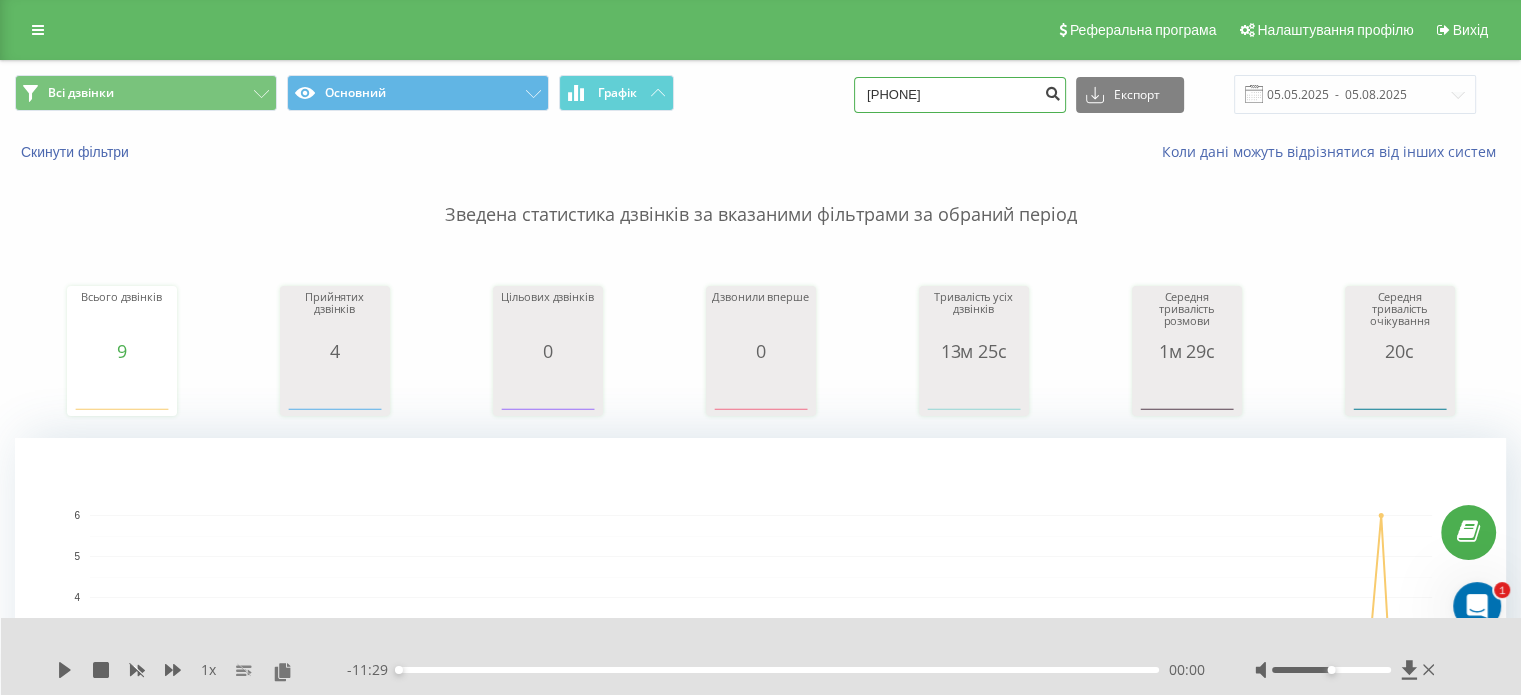 type on "[NUMBER]" 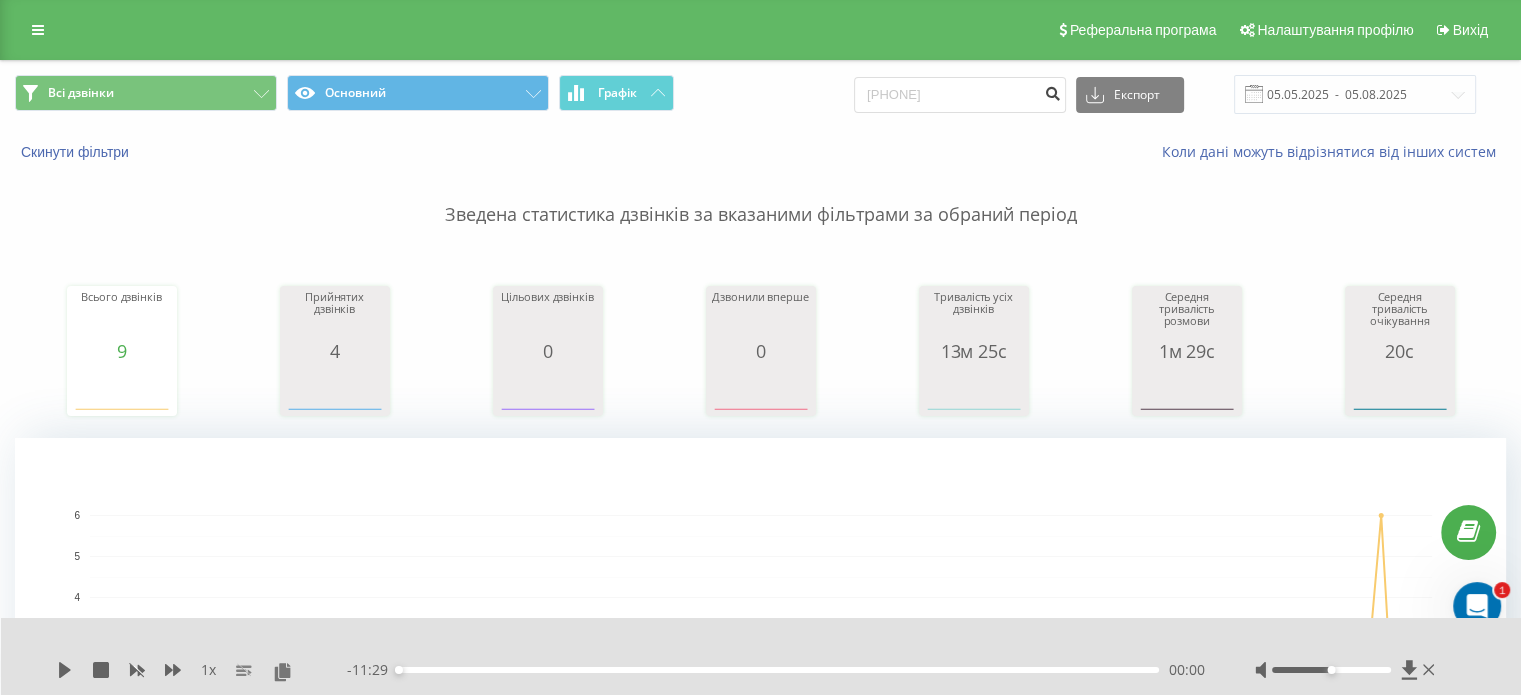 click at bounding box center [1052, 91] 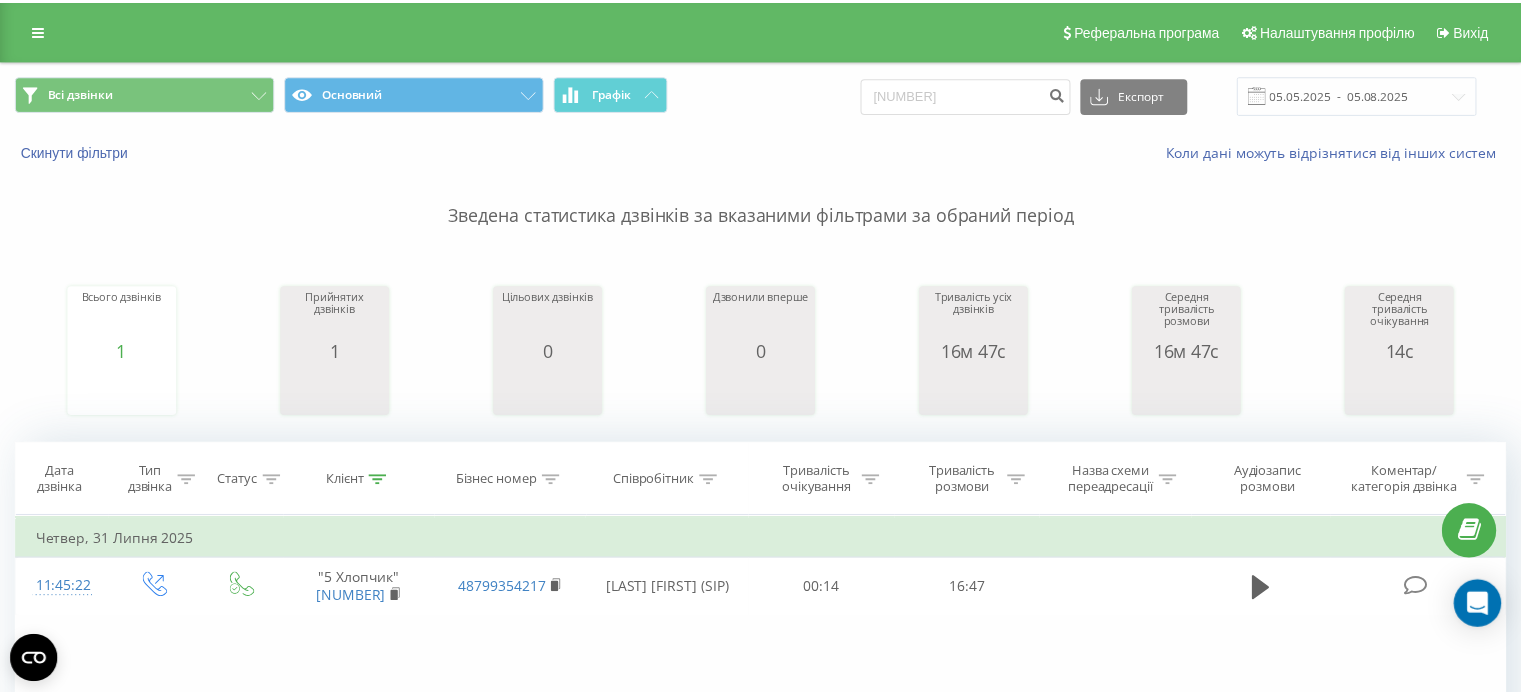 scroll, scrollTop: 300, scrollLeft: 0, axis: vertical 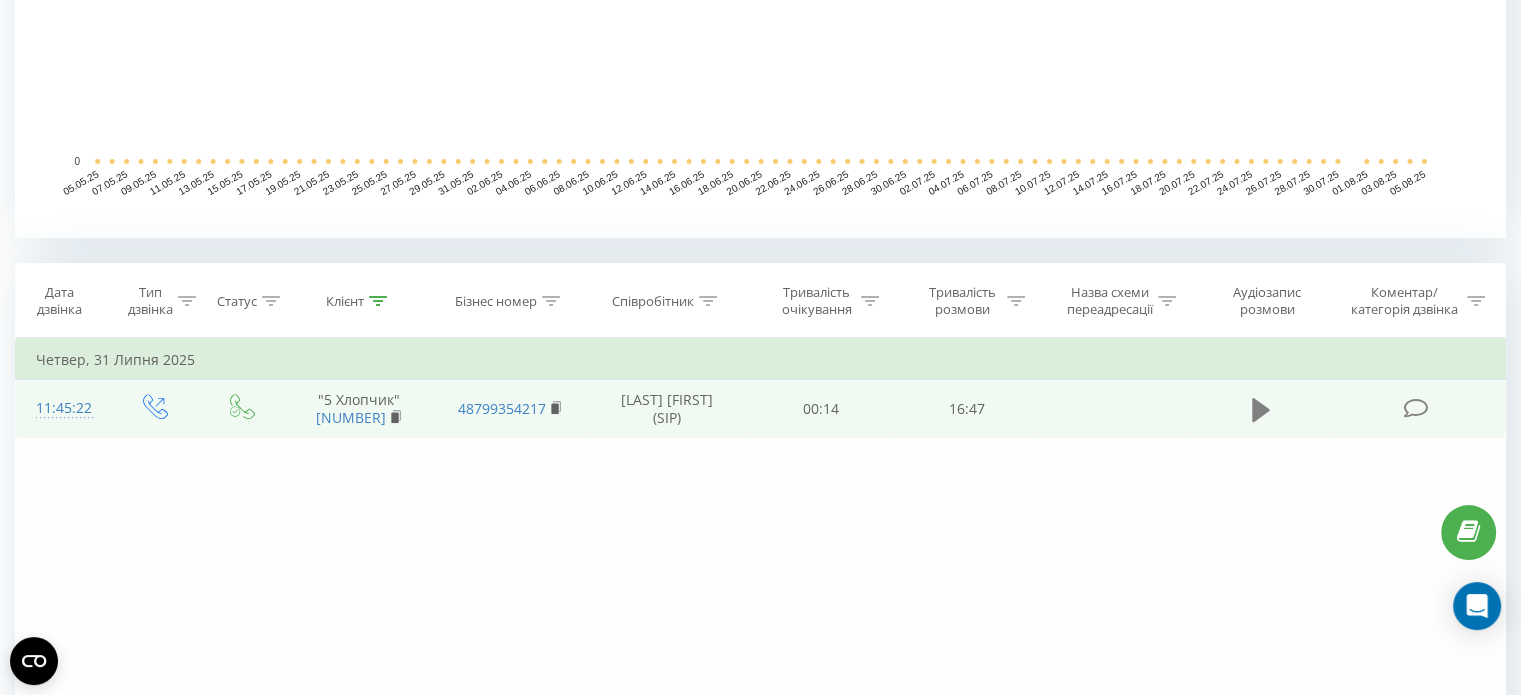 click 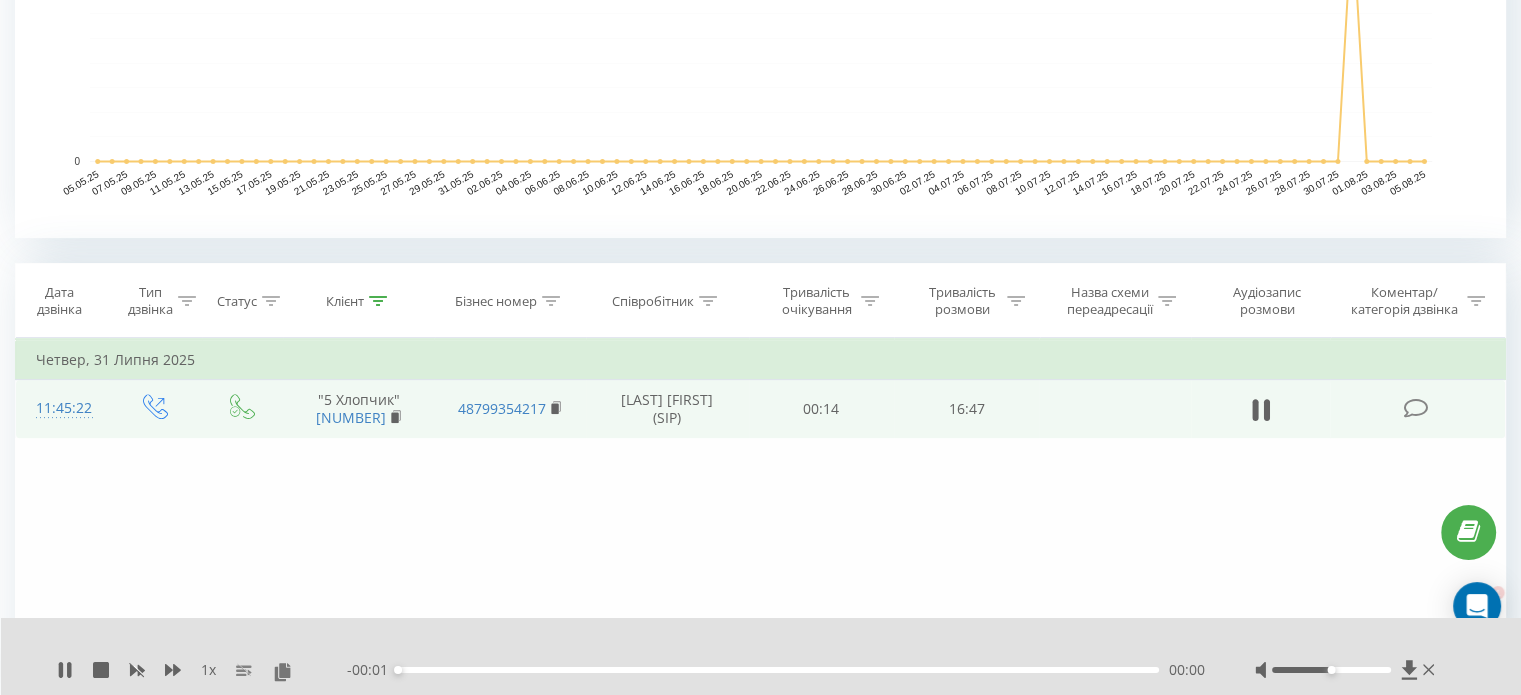 scroll, scrollTop: 0, scrollLeft: 0, axis: both 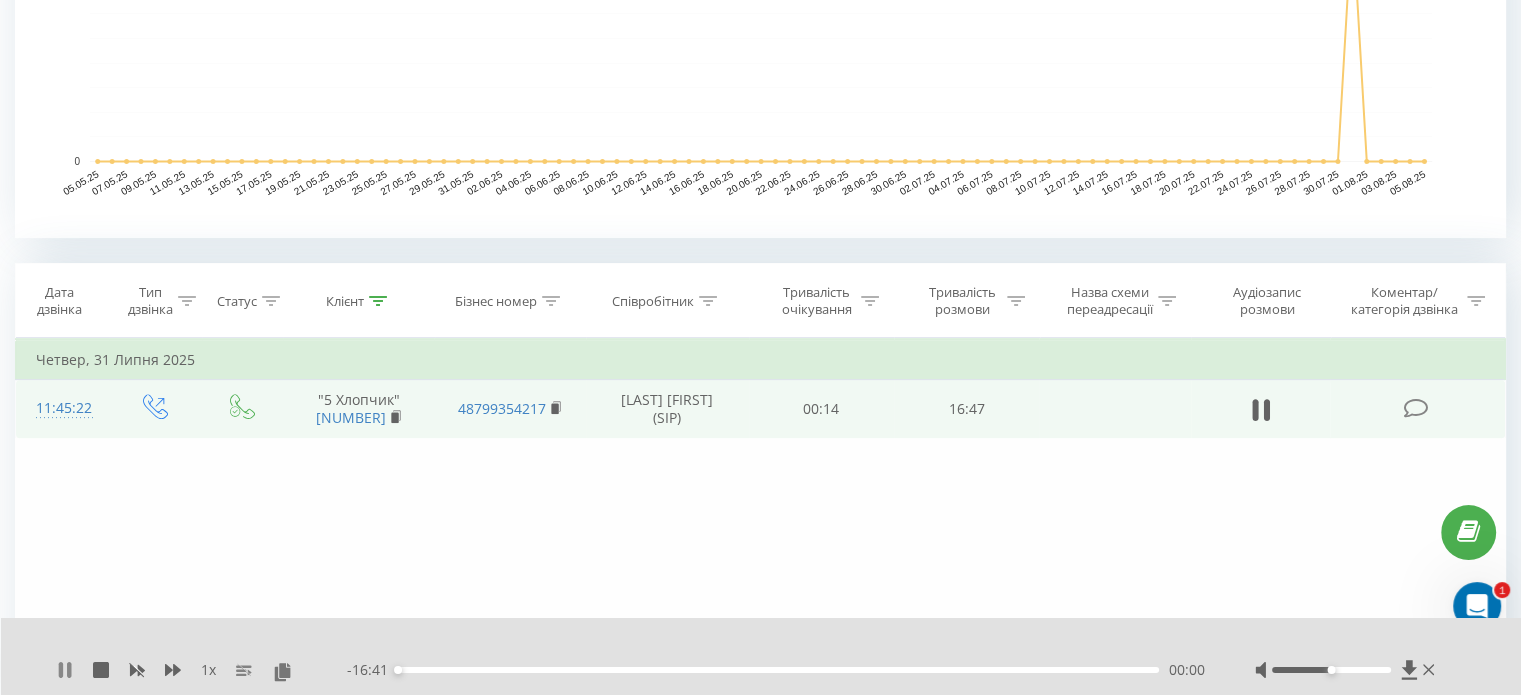 click 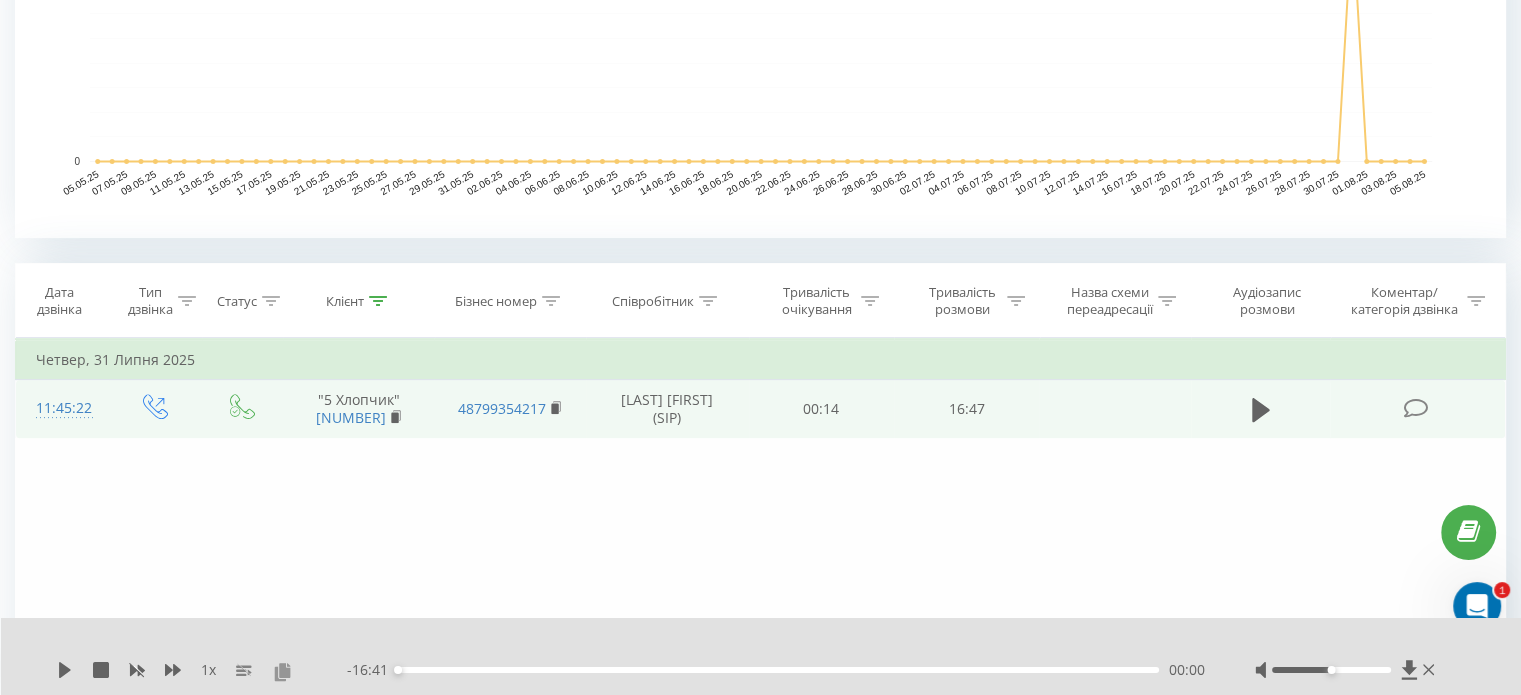 click at bounding box center [282, 671] 